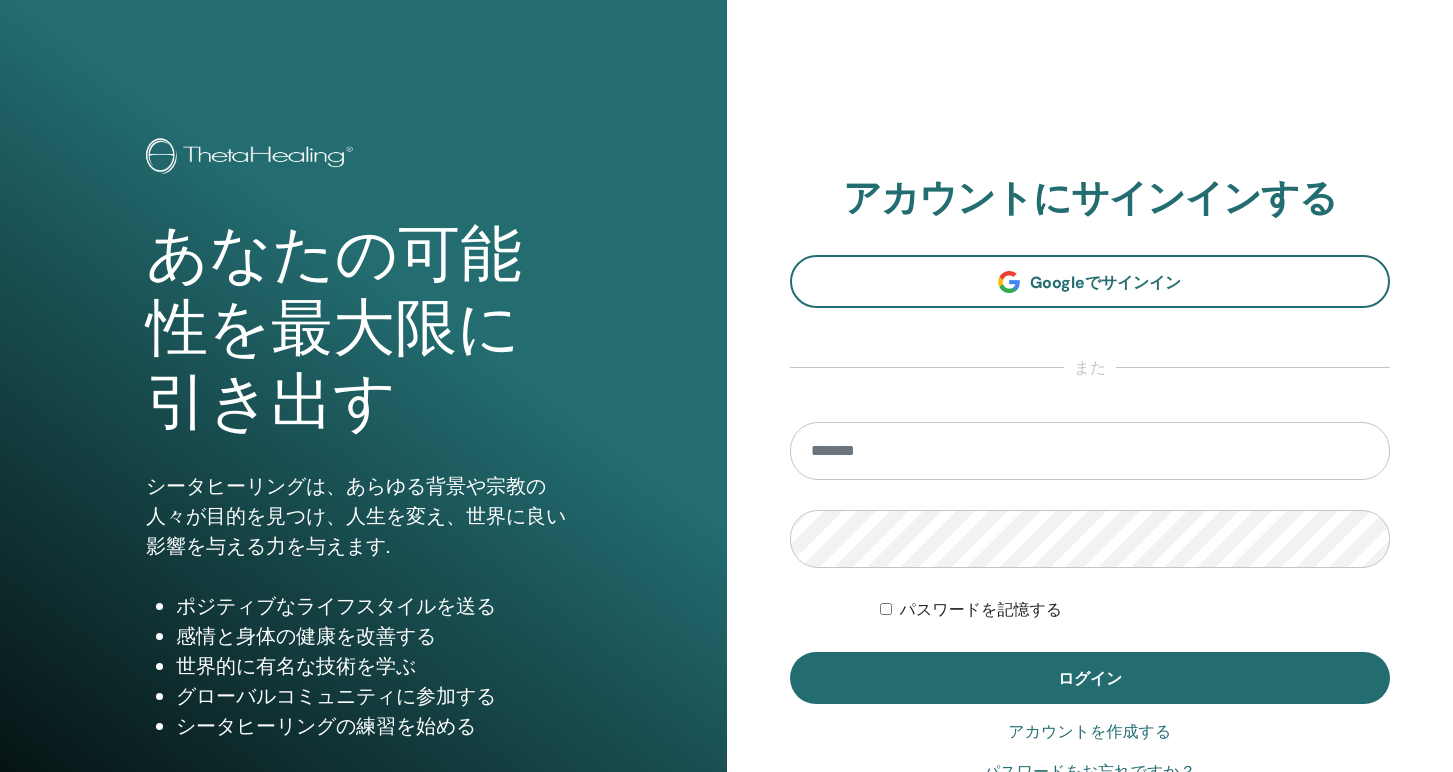 scroll, scrollTop: 0, scrollLeft: 0, axis: both 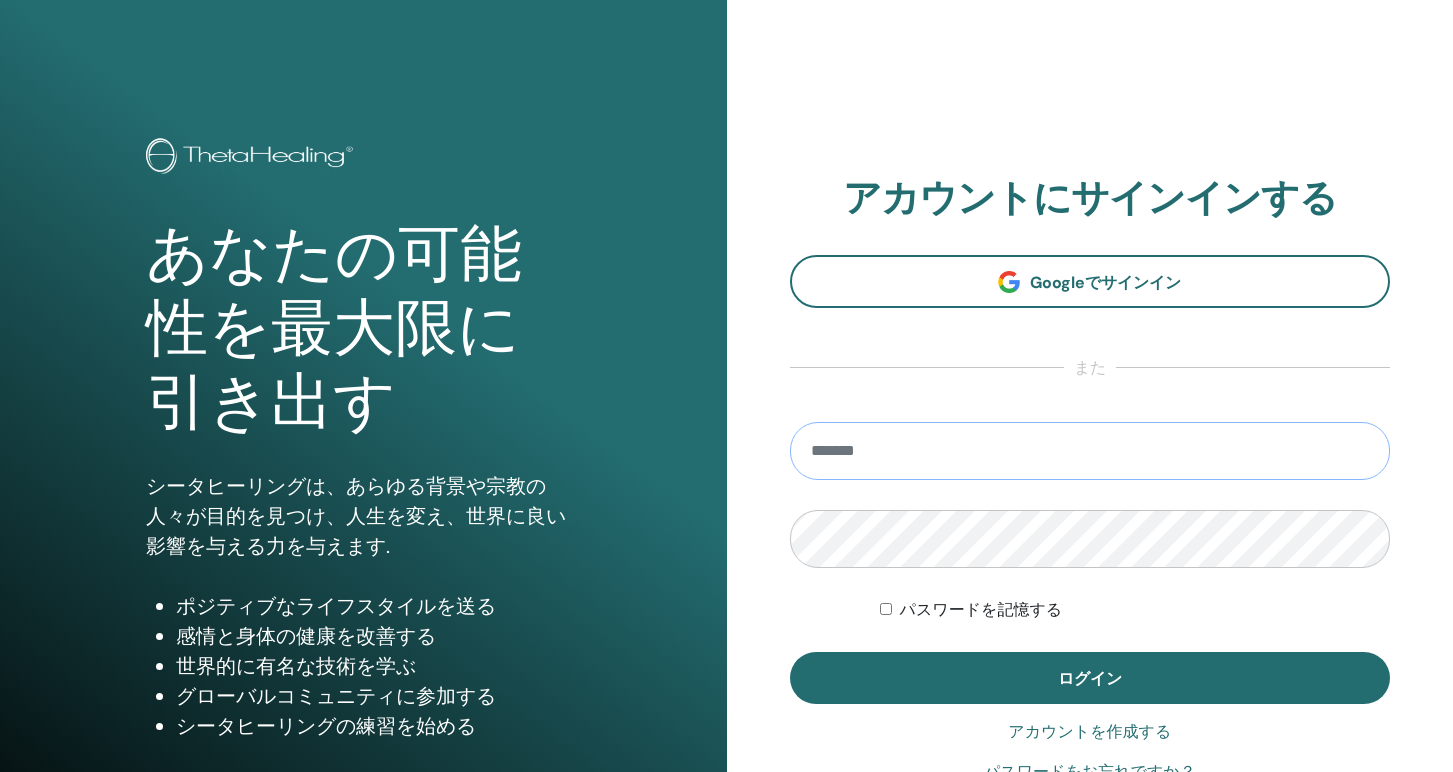 type on "**********" 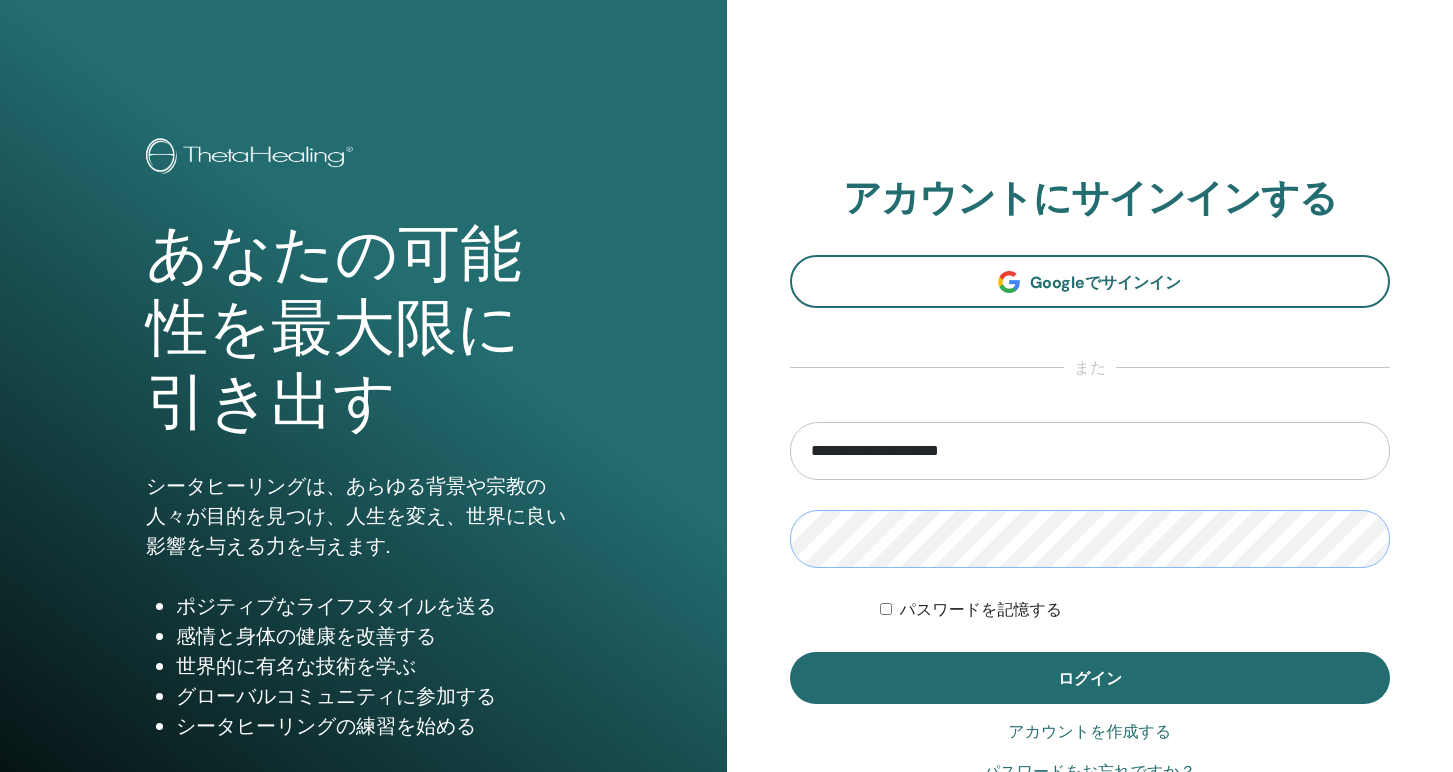 click on "ログイン" at bounding box center [1090, 678] 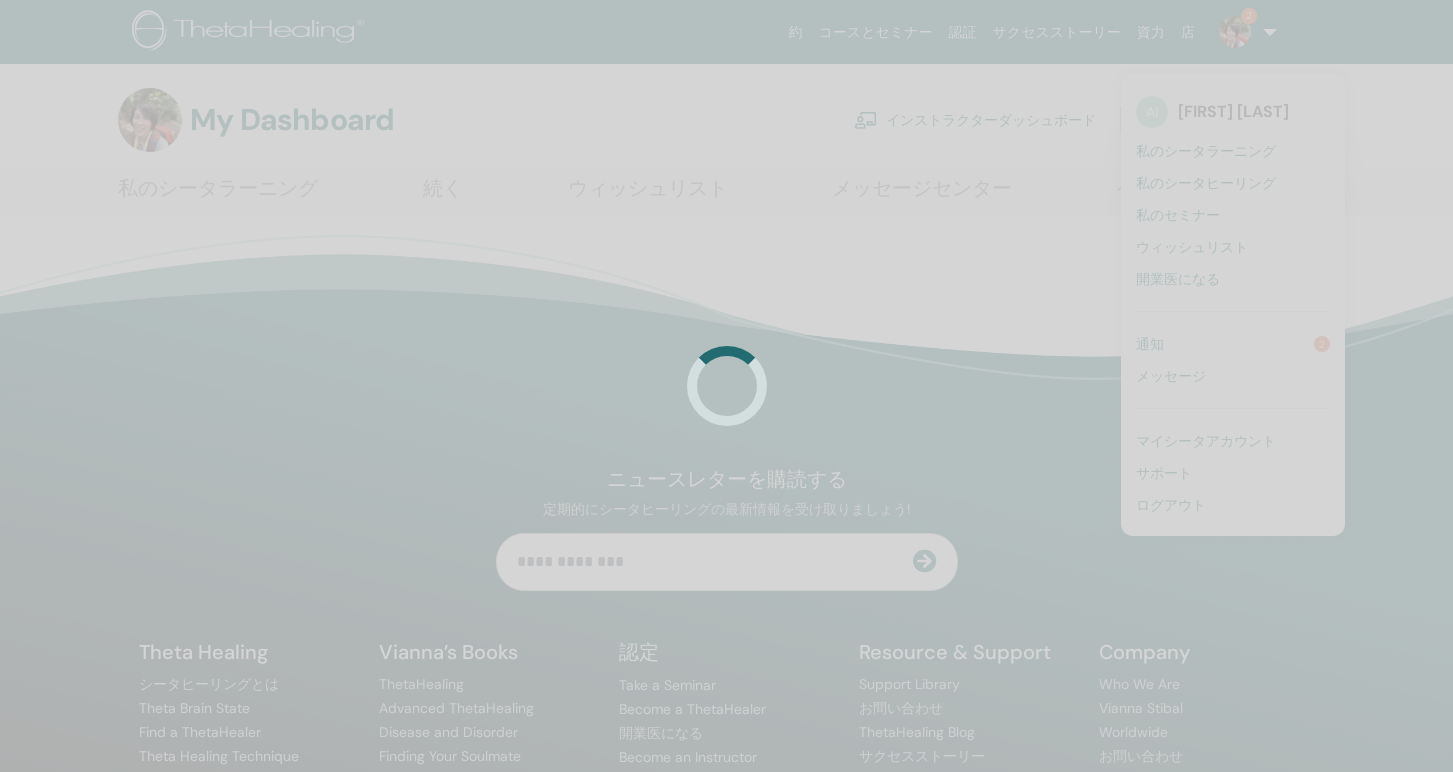 scroll, scrollTop: 0, scrollLeft: 0, axis: both 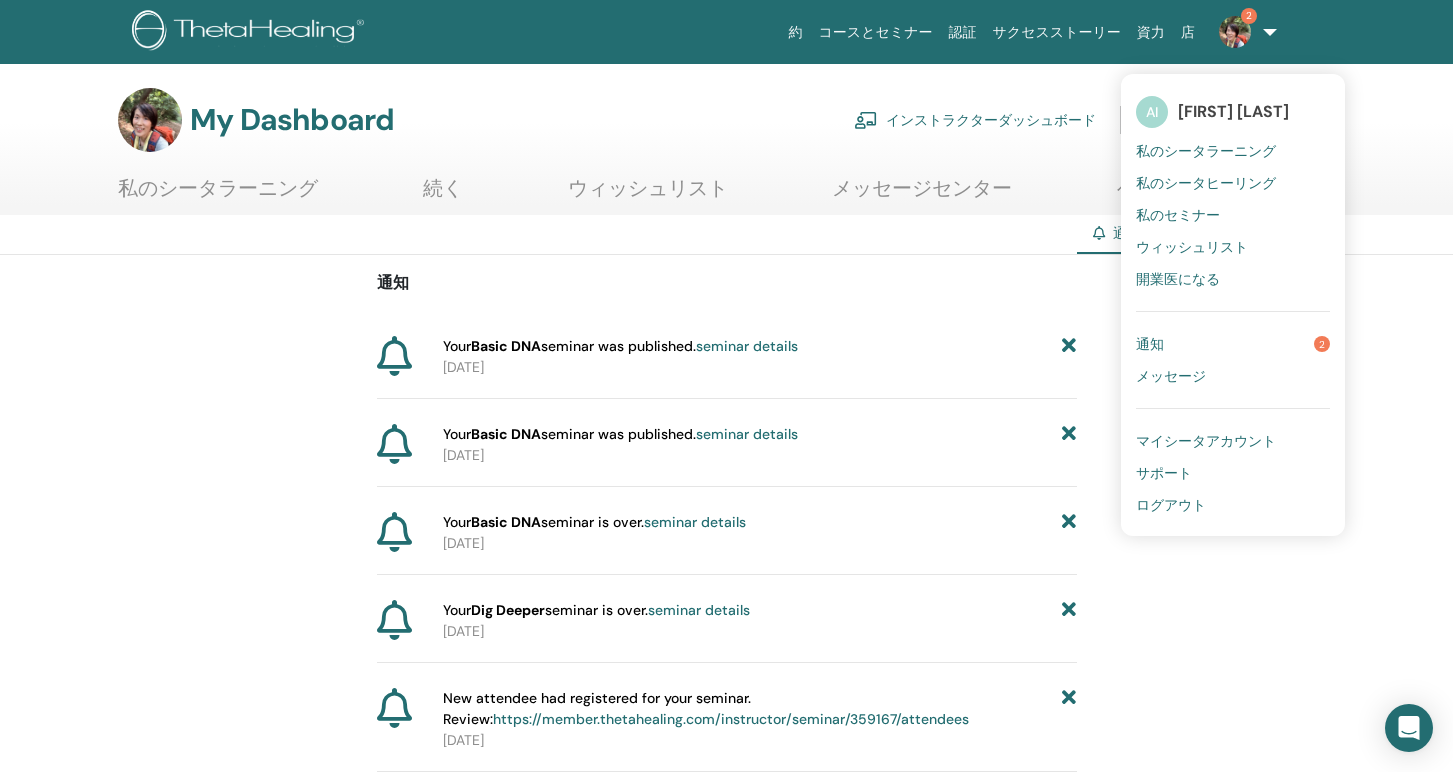 click on "Your  Basic DNA  seminar was published.
seminar details" at bounding box center [760, 346] 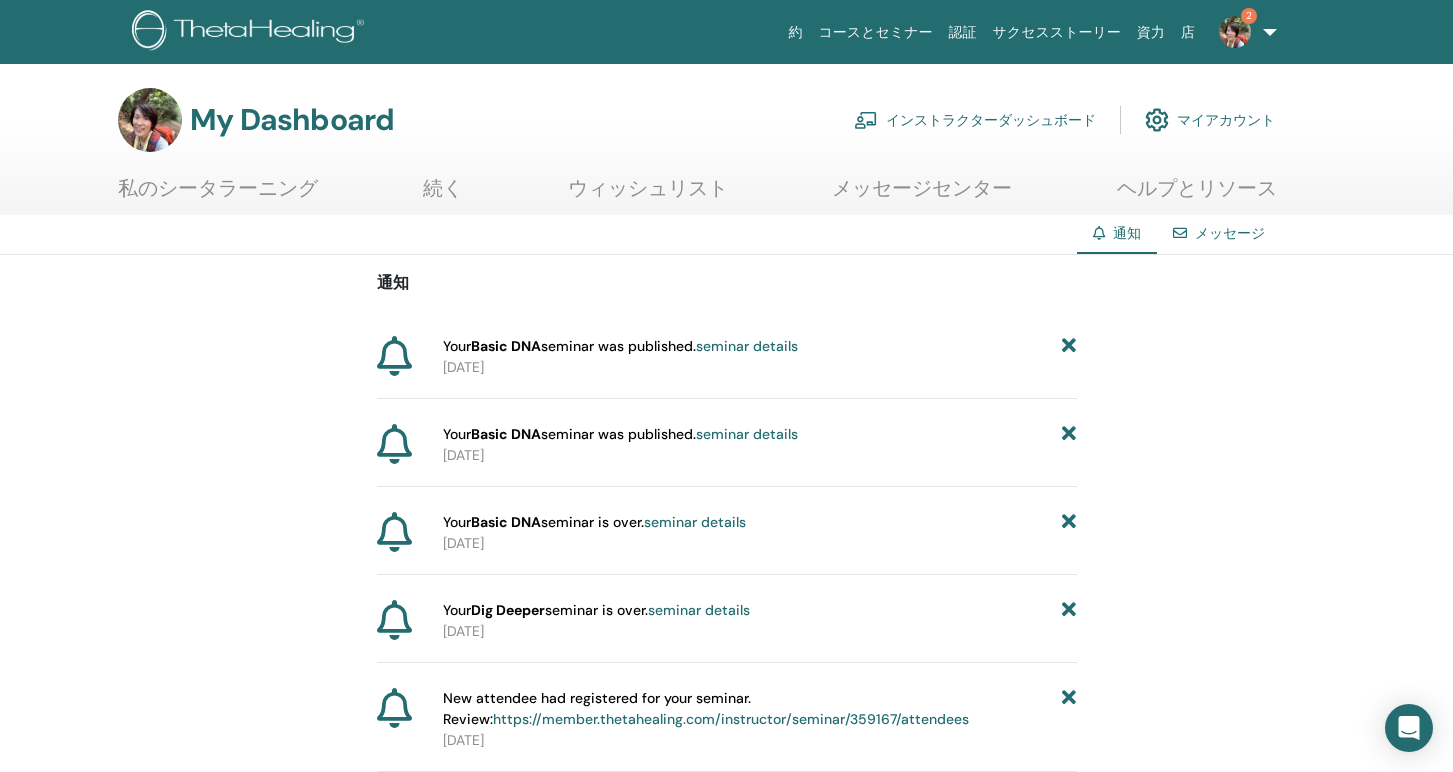 scroll, scrollTop: 0, scrollLeft: 0, axis: both 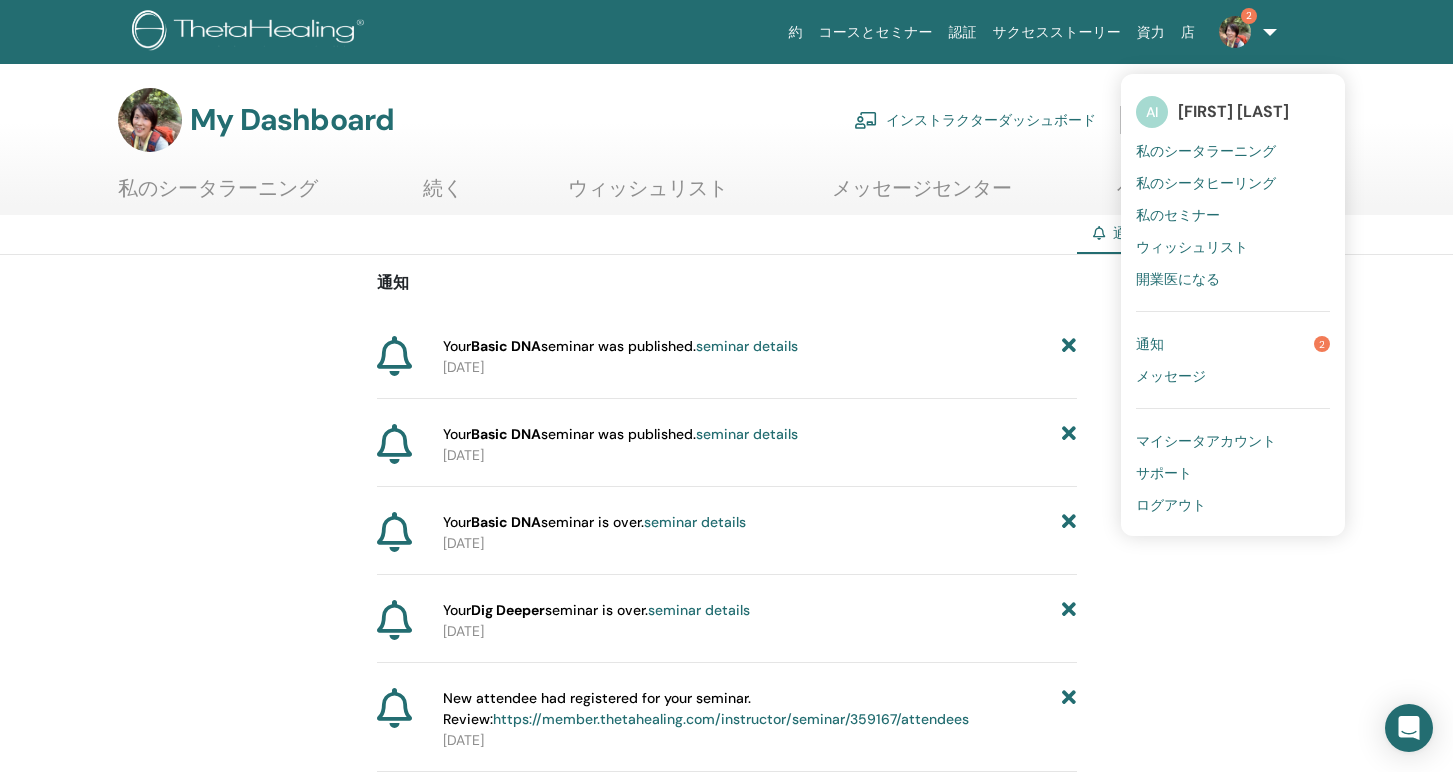 click on "2" at bounding box center [1322, 344] 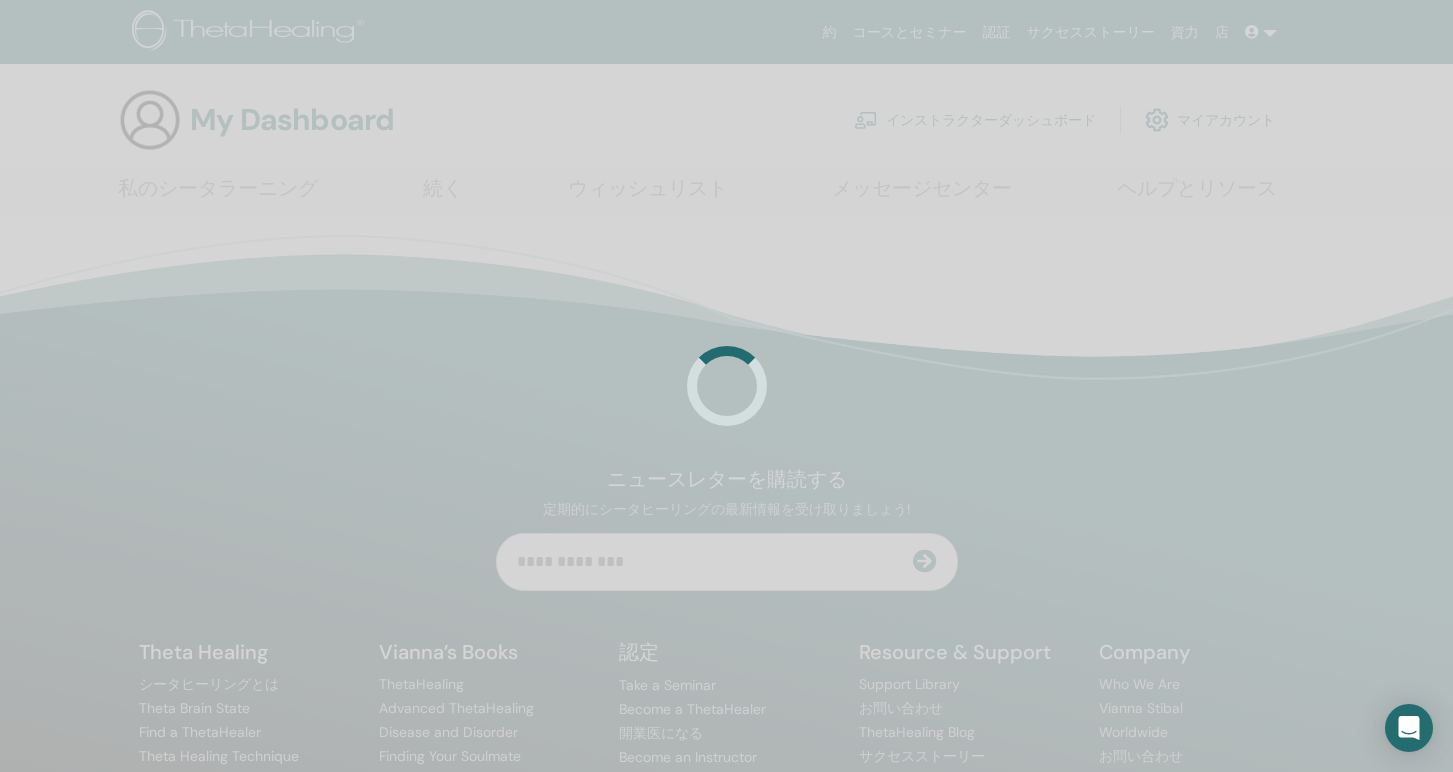 scroll, scrollTop: 0, scrollLeft: 0, axis: both 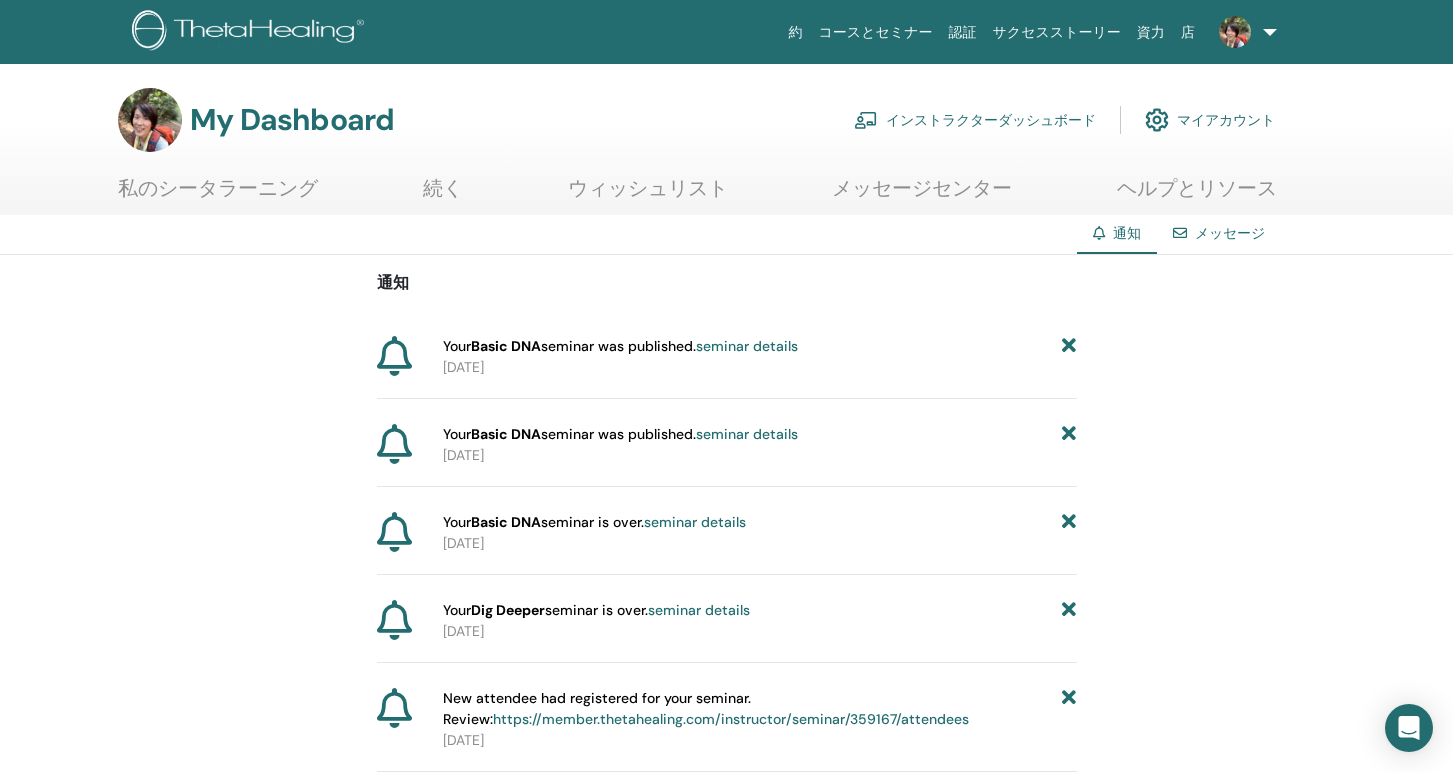 click on "インストラクターダッシュボード" at bounding box center (975, 120) 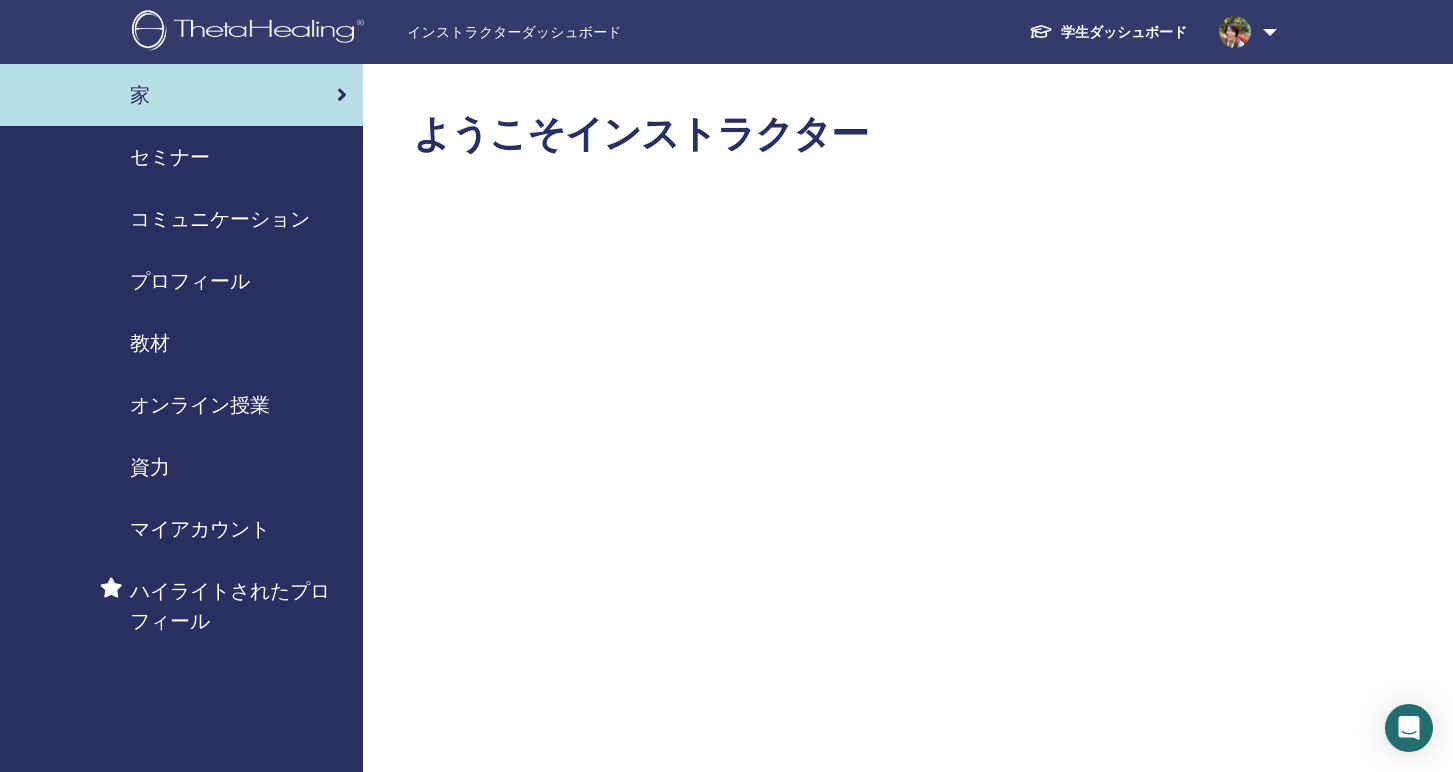 scroll, scrollTop: 0, scrollLeft: 0, axis: both 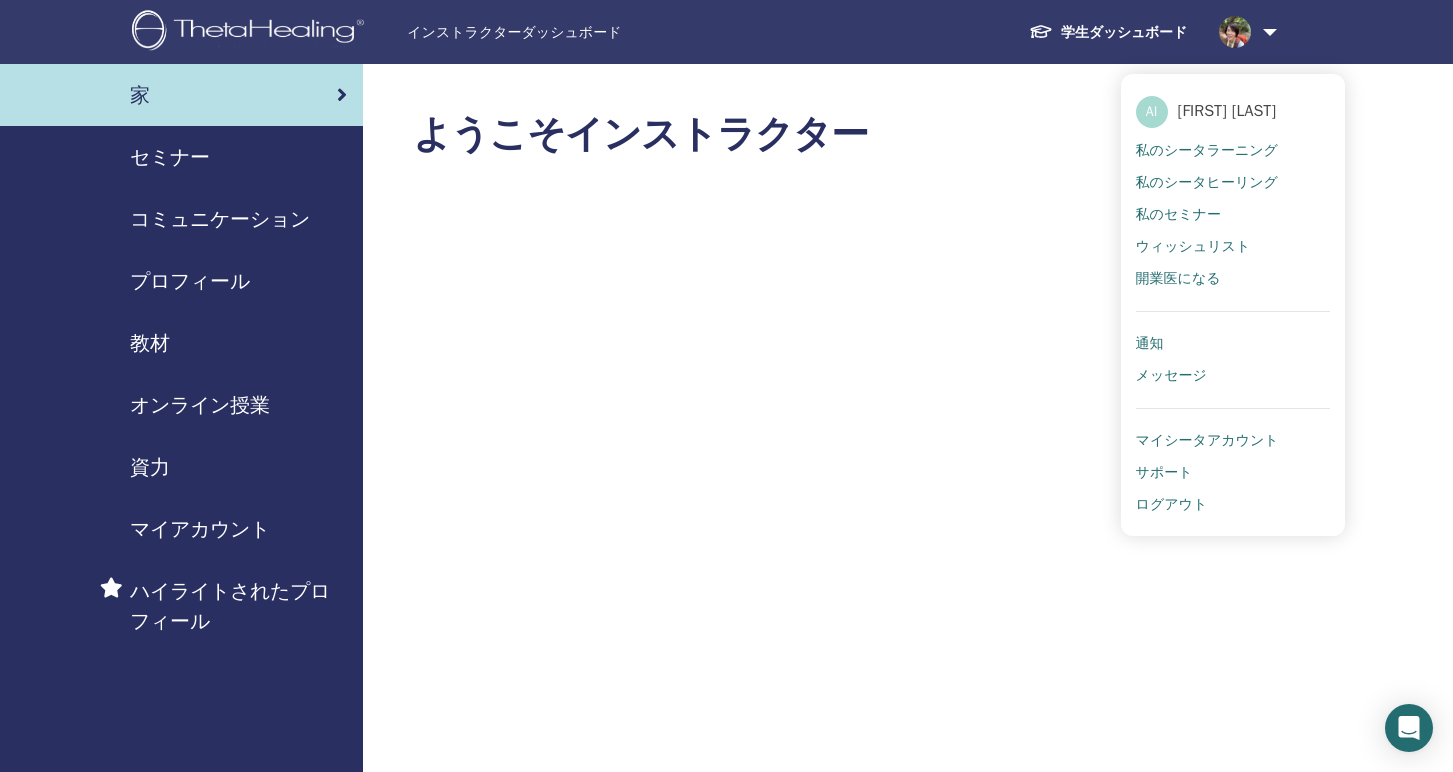 click on "私のセミナー" at bounding box center (1178, 215) 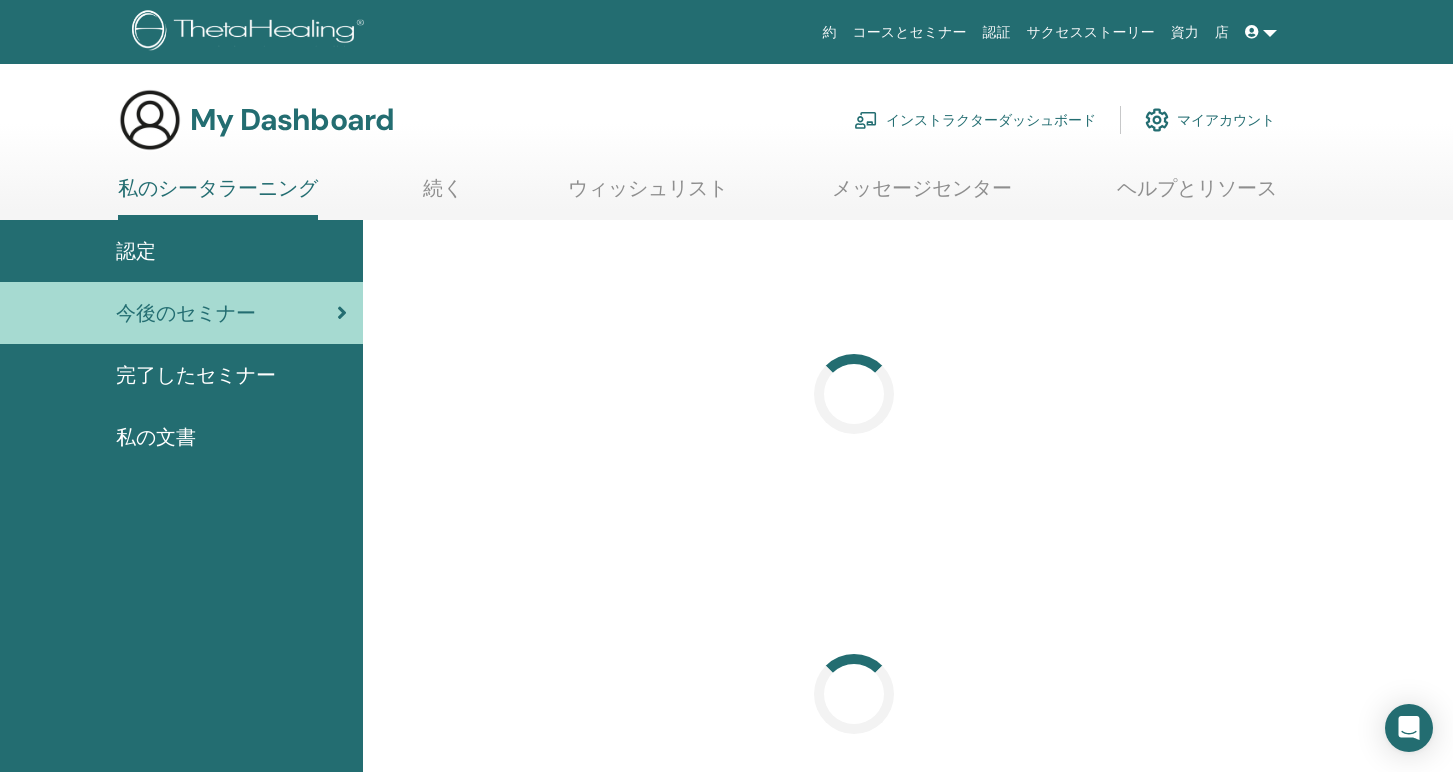 scroll, scrollTop: 0, scrollLeft: 0, axis: both 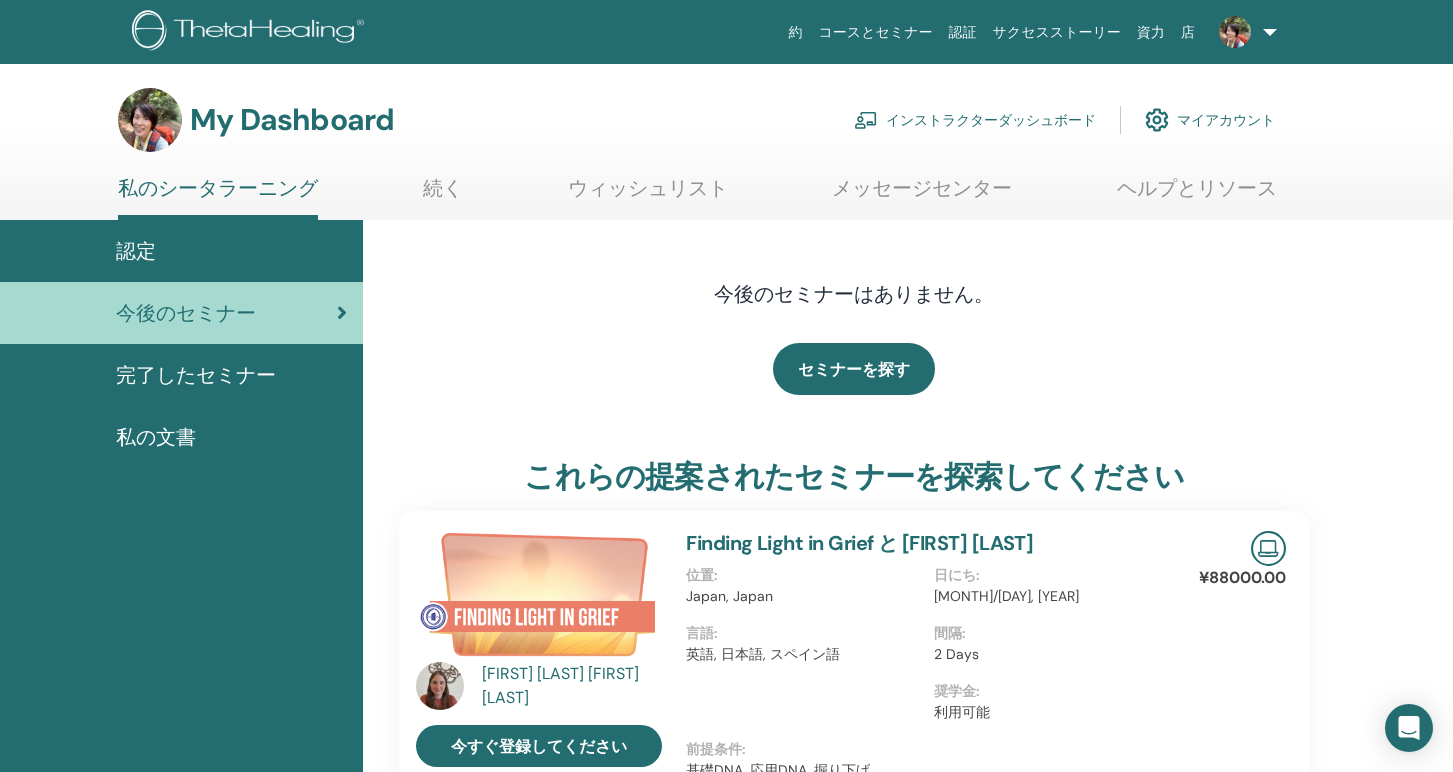click on "インストラクターダッシュボード" at bounding box center (975, 120) 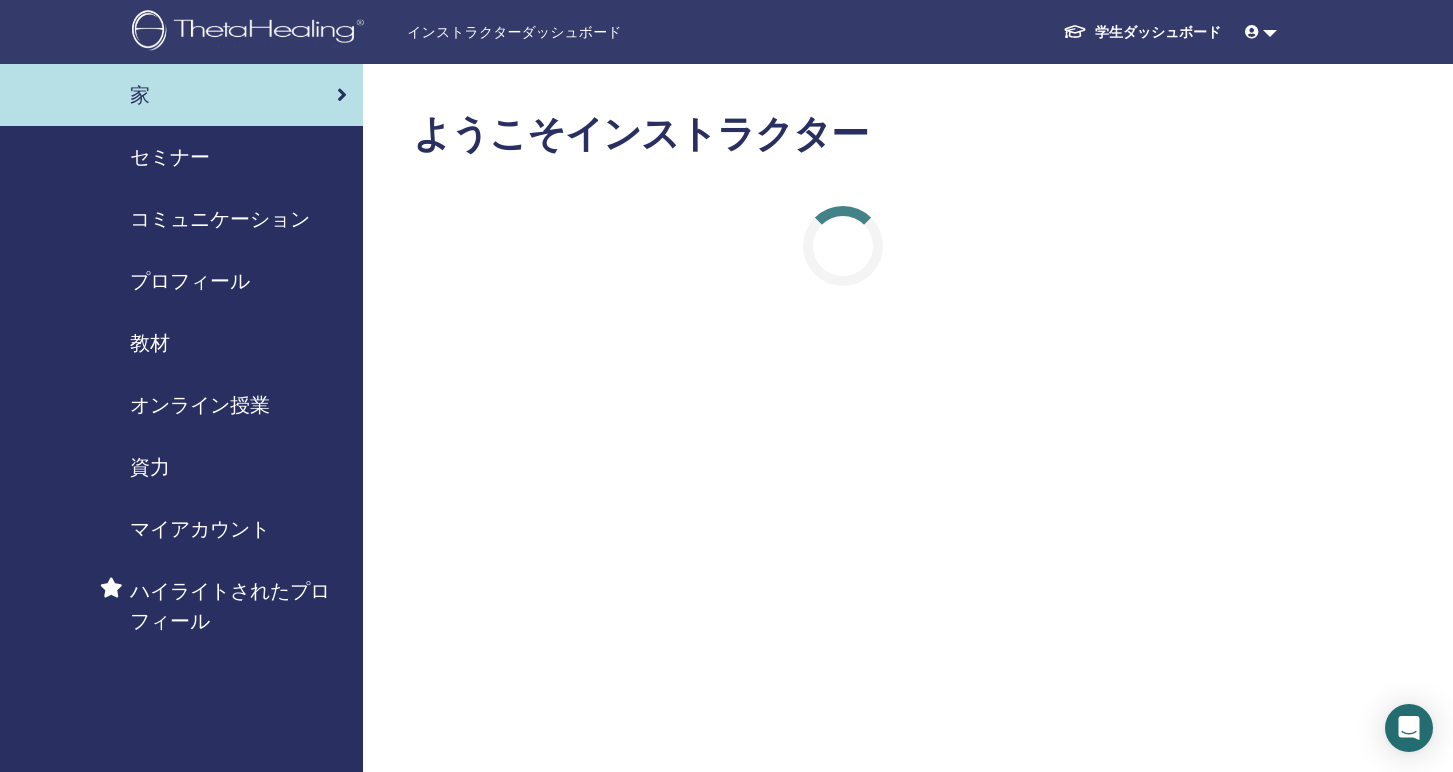 scroll, scrollTop: 0, scrollLeft: 0, axis: both 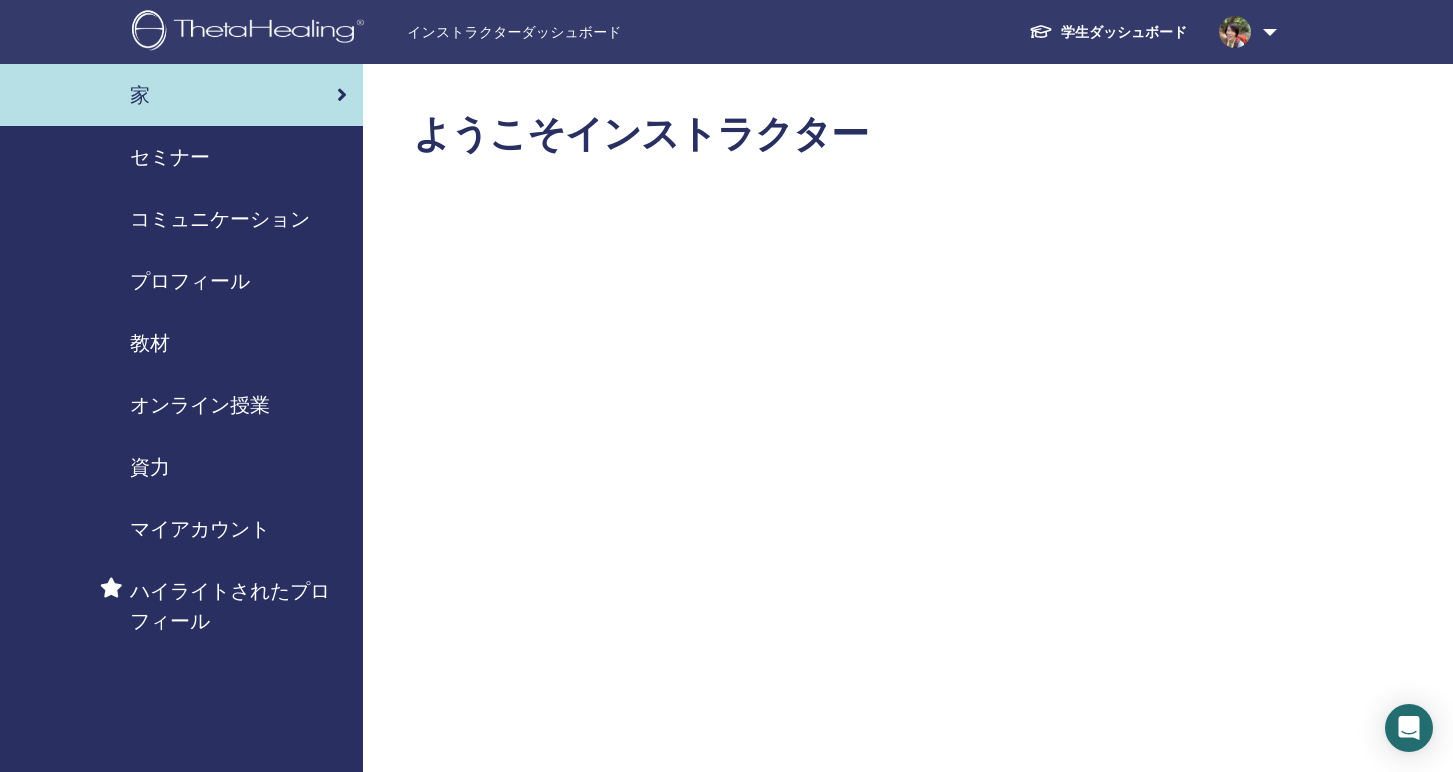 click on "セミナー" at bounding box center (170, 157) 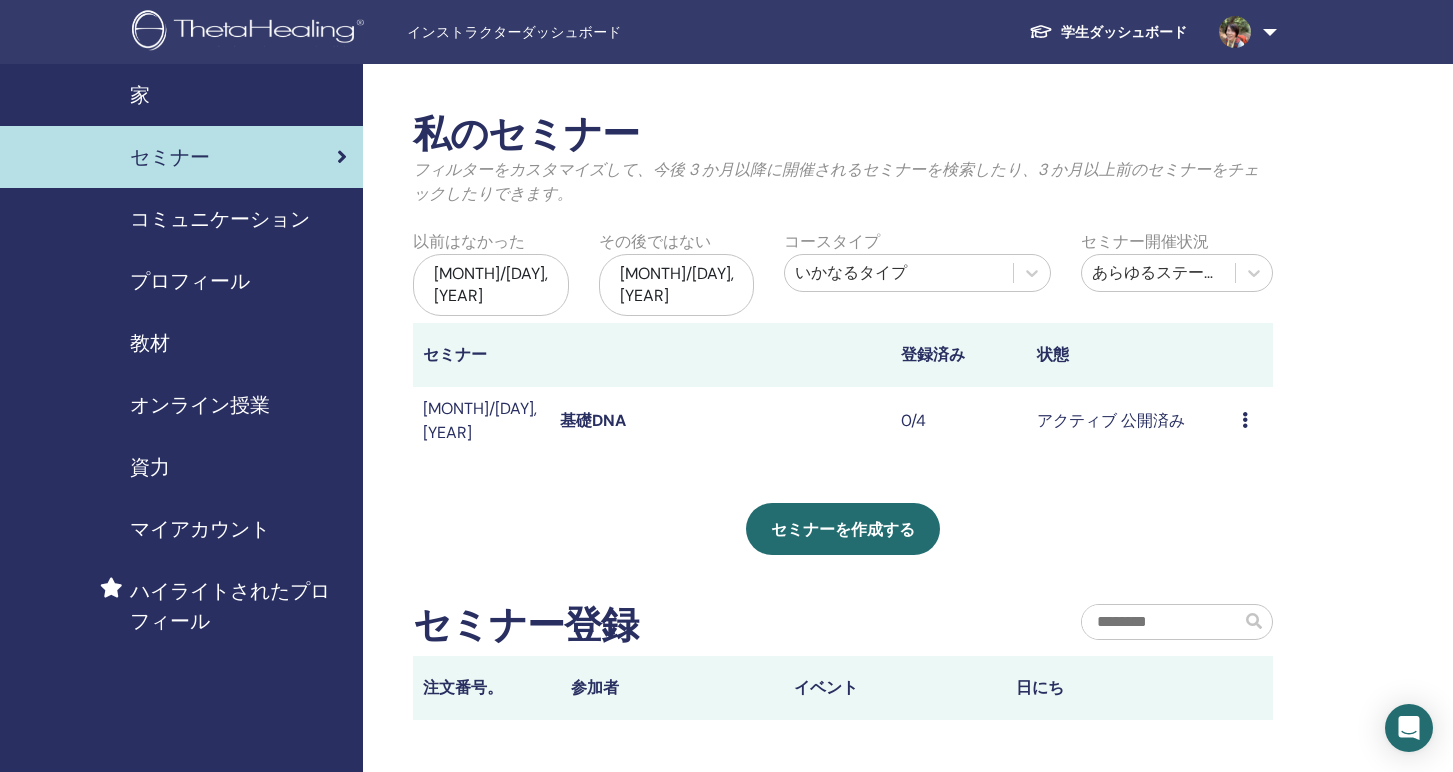 scroll, scrollTop: 0, scrollLeft: 0, axis: both 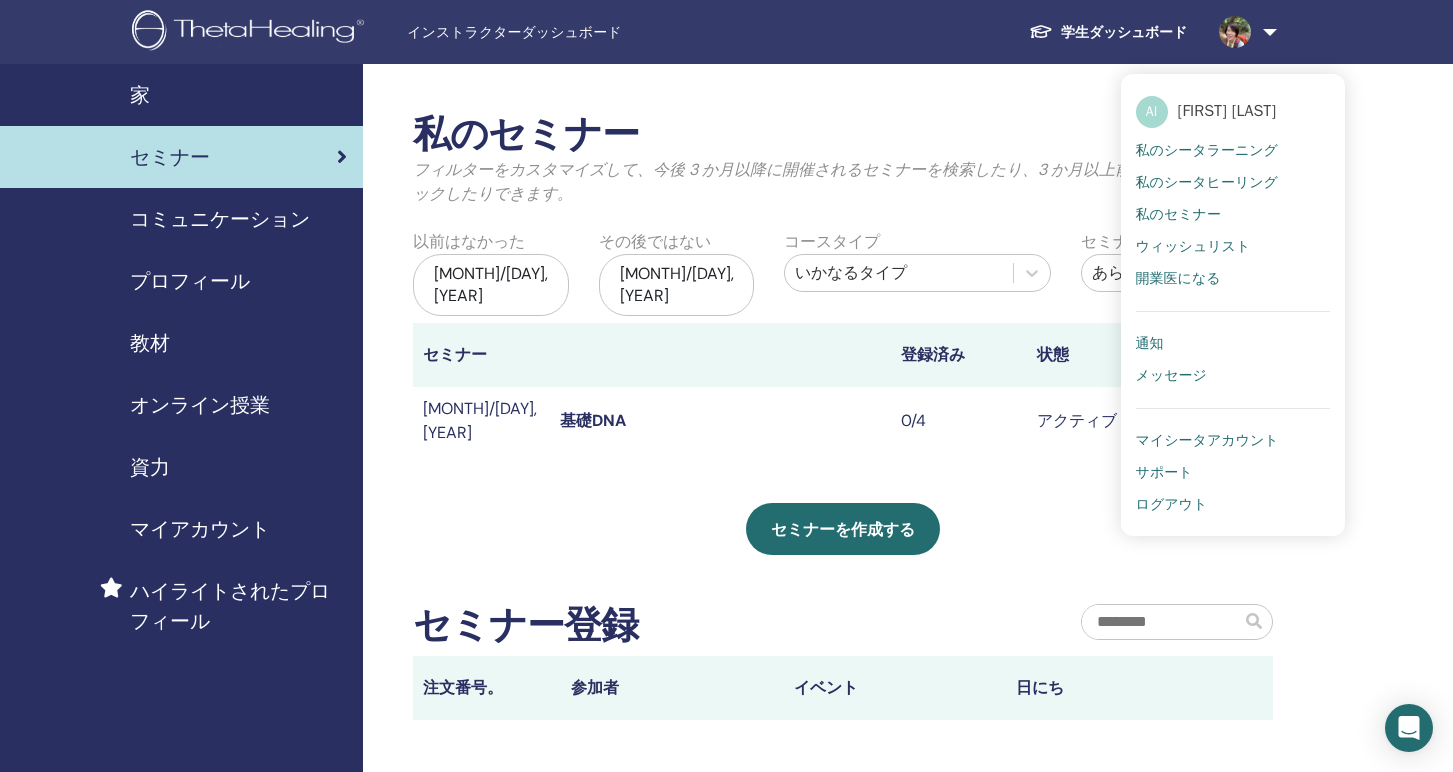 click on "サポート" at bounding box center (1164, 473) 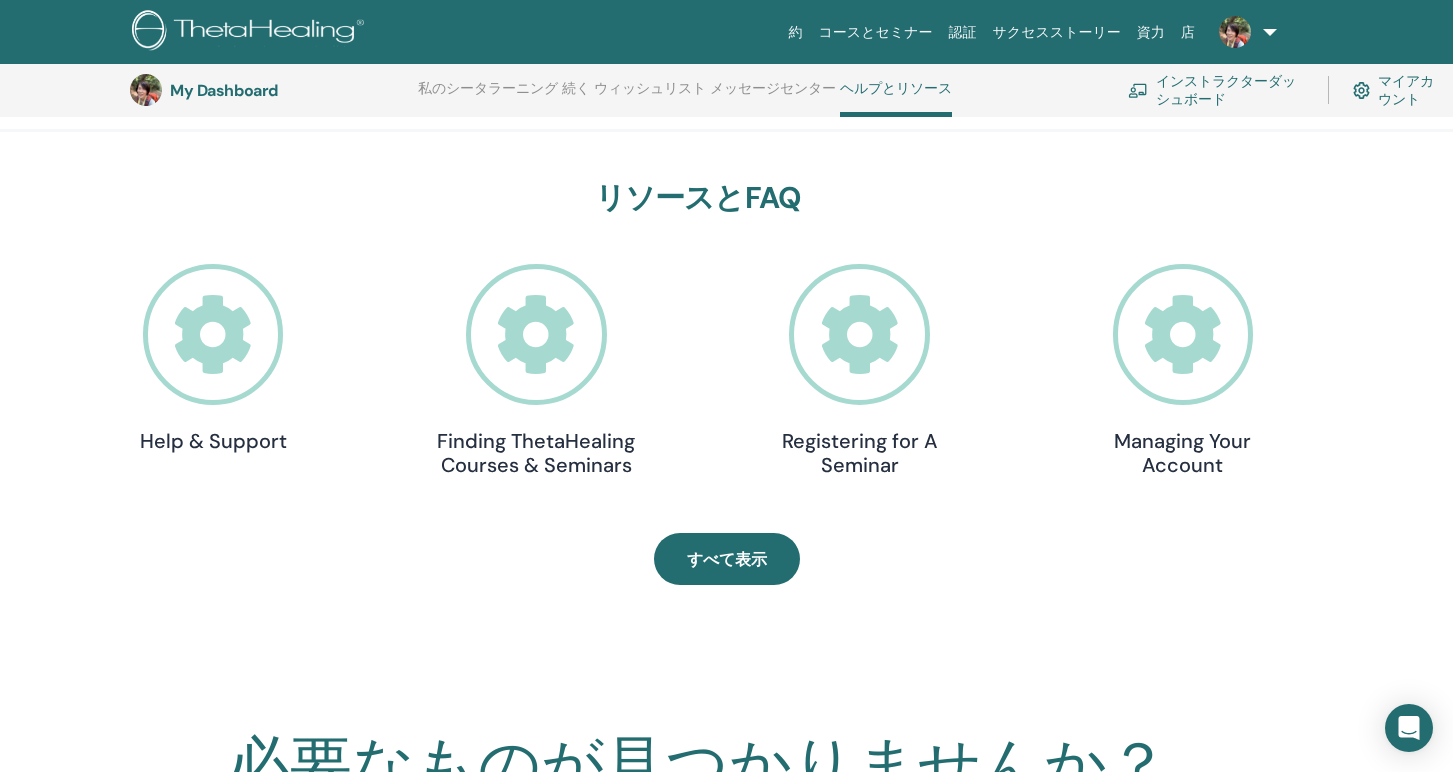 scroll, scrollTop: 530, scrollLeft: 0, axis: vertical 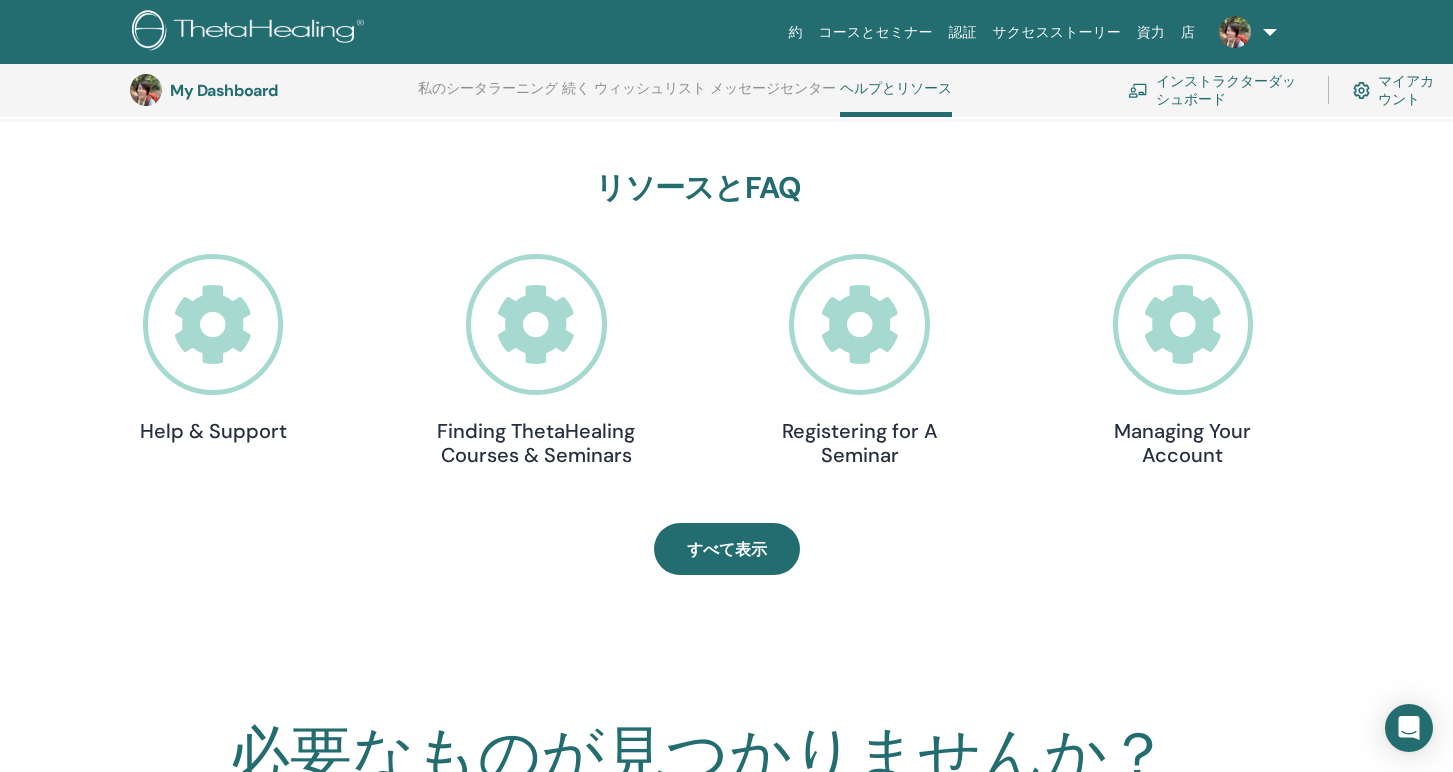 click on "Managing Your Account" at bounding box center [1183, 443] 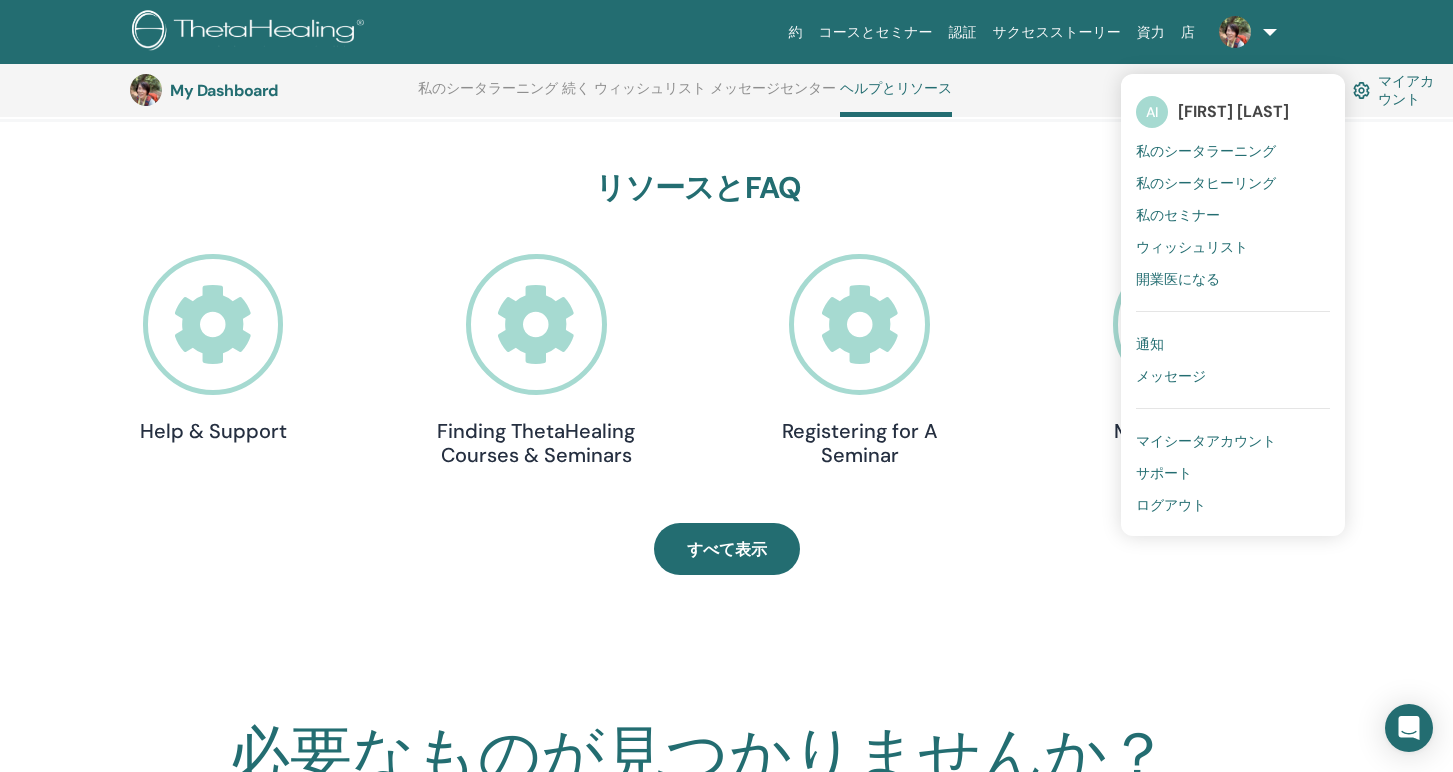 click on "マイシータアカウント" at bounding box center (1206, 441) 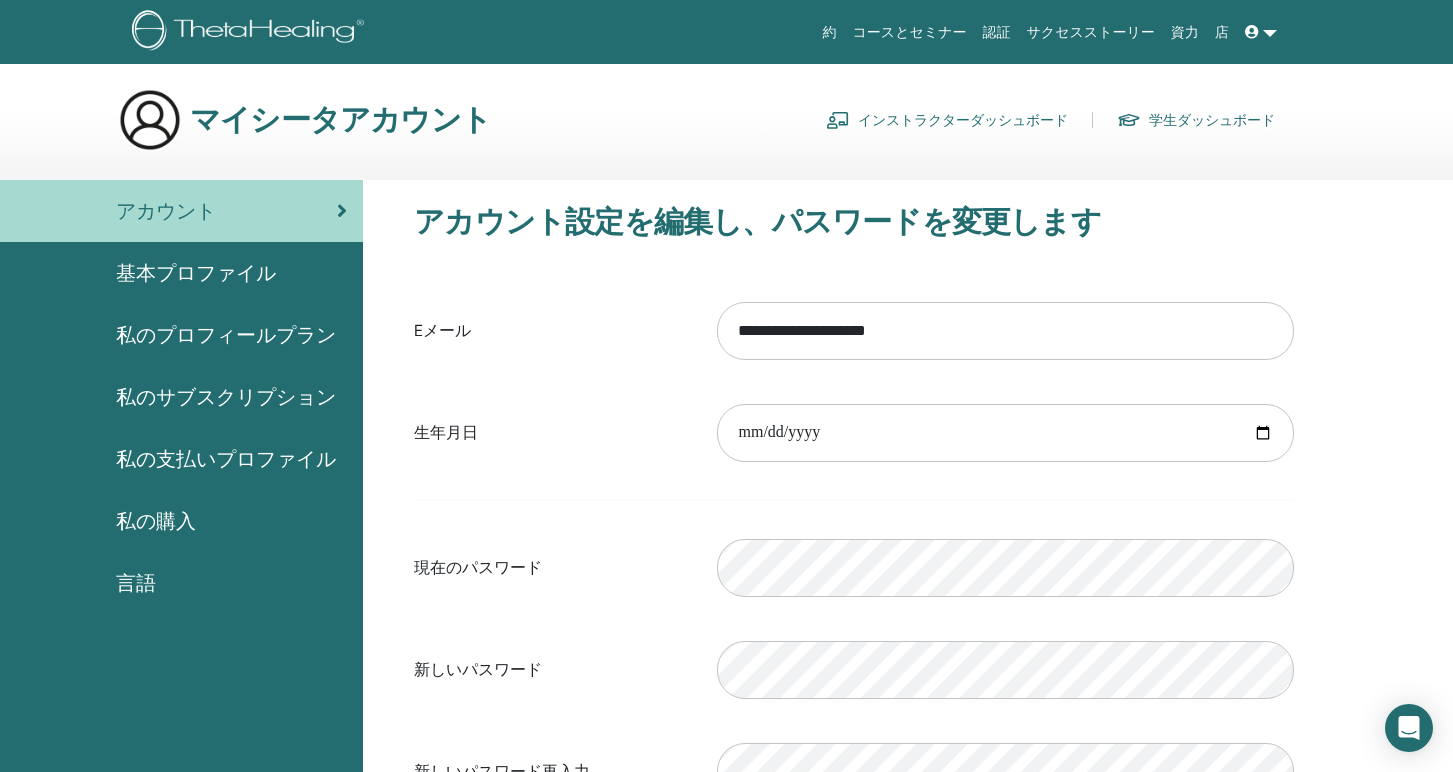 scroll, scrollTop: 0, scrollLeft: 0, axis: both 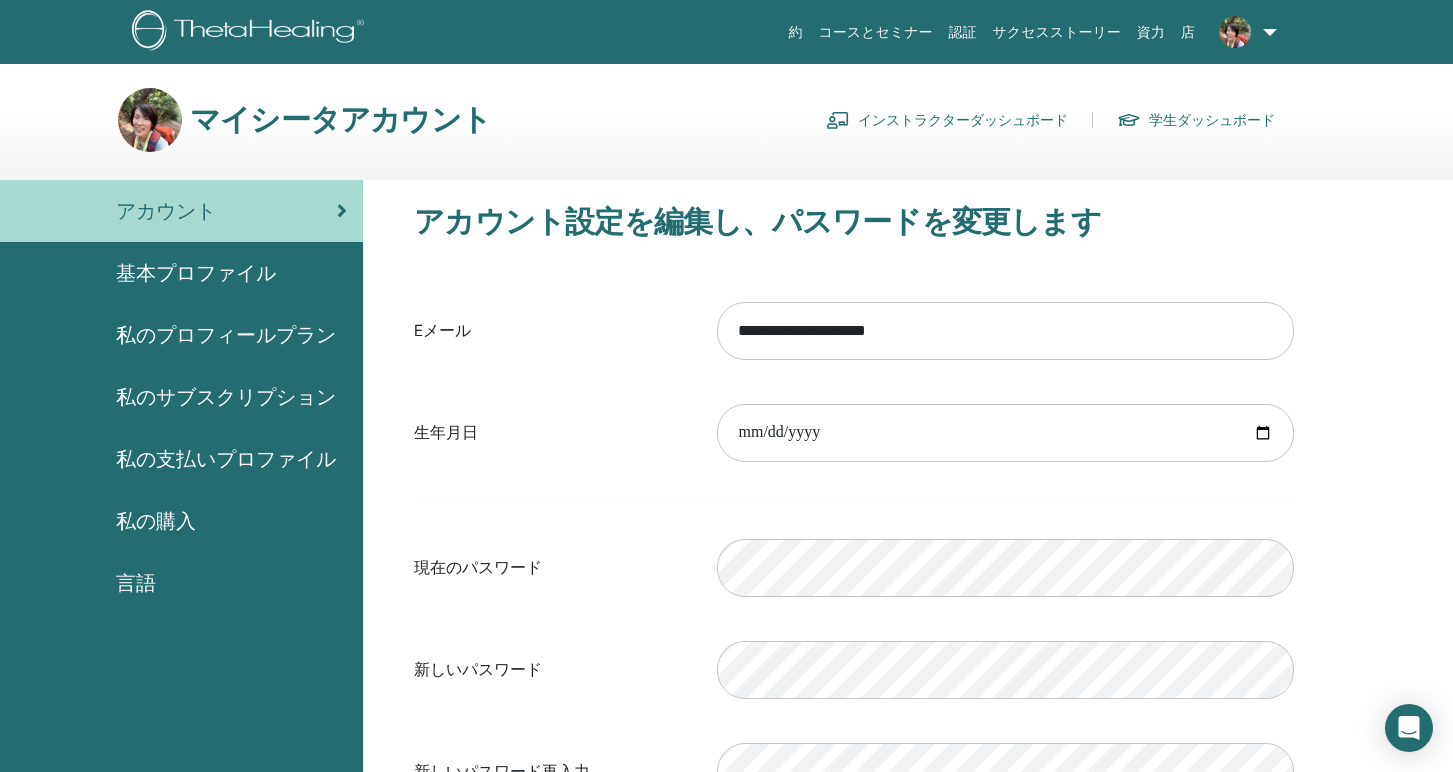click on "私のプロフィールプラン" at bounding box center (226, 335) 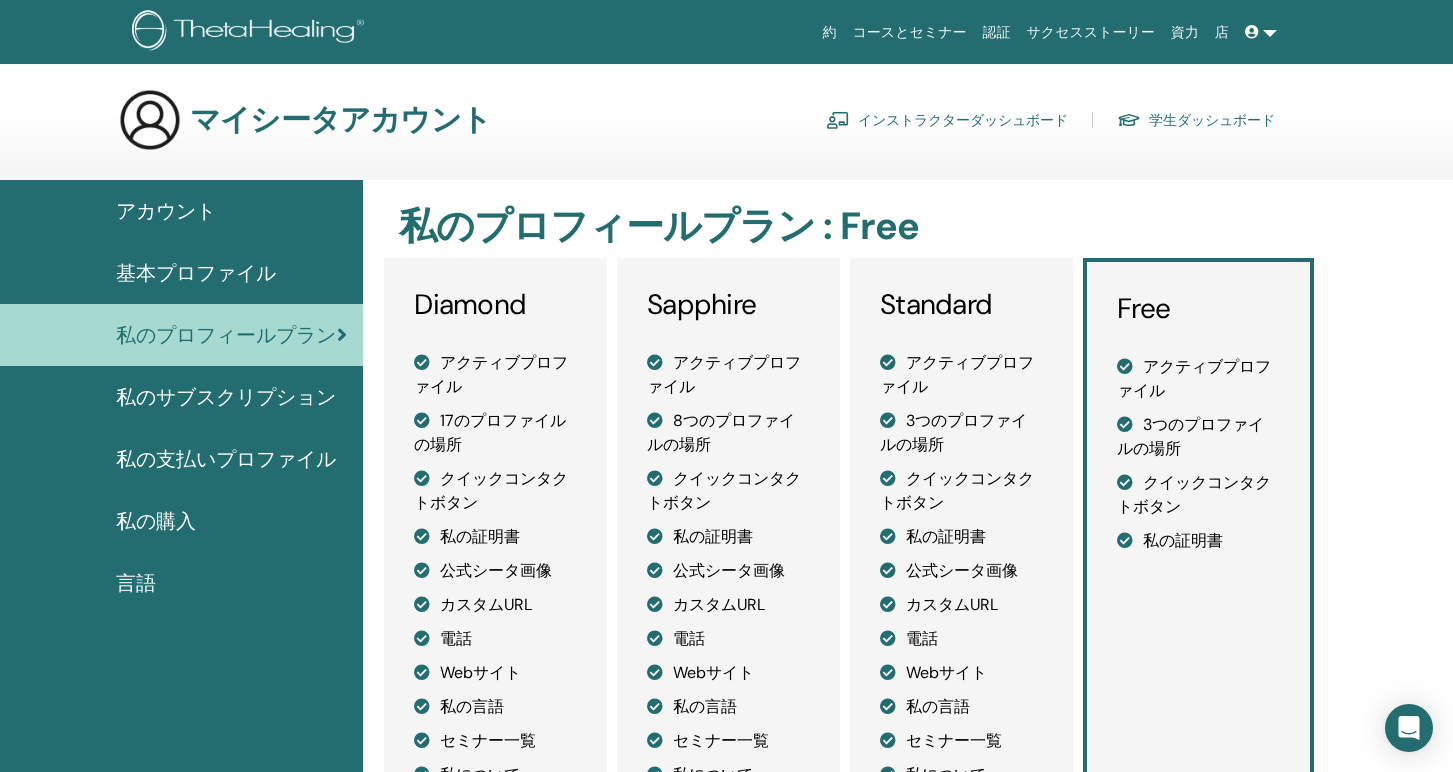 scroll, scrollTop: 0, scrollLeft: 0, axis: both 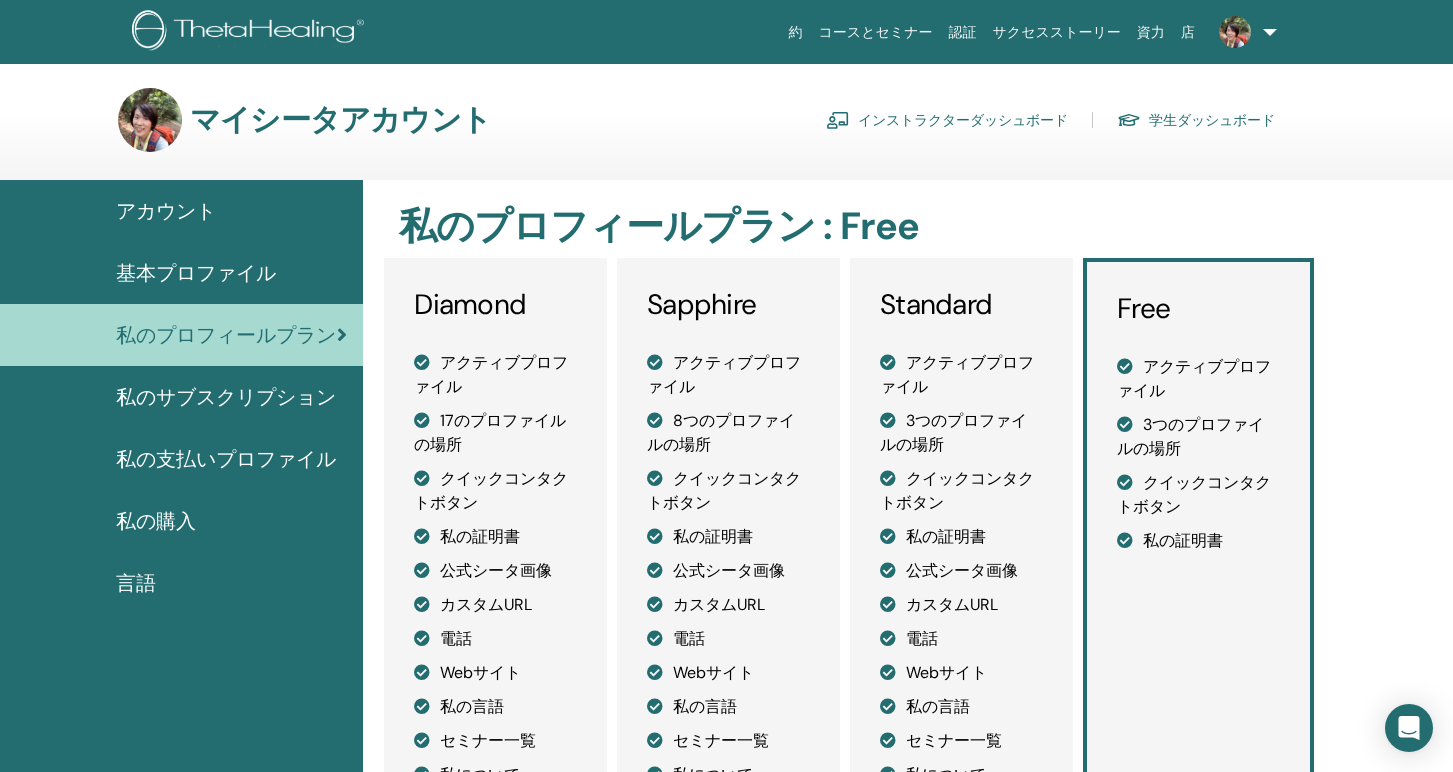 click on "基本プロファイル" at bounding box center (196, 273) 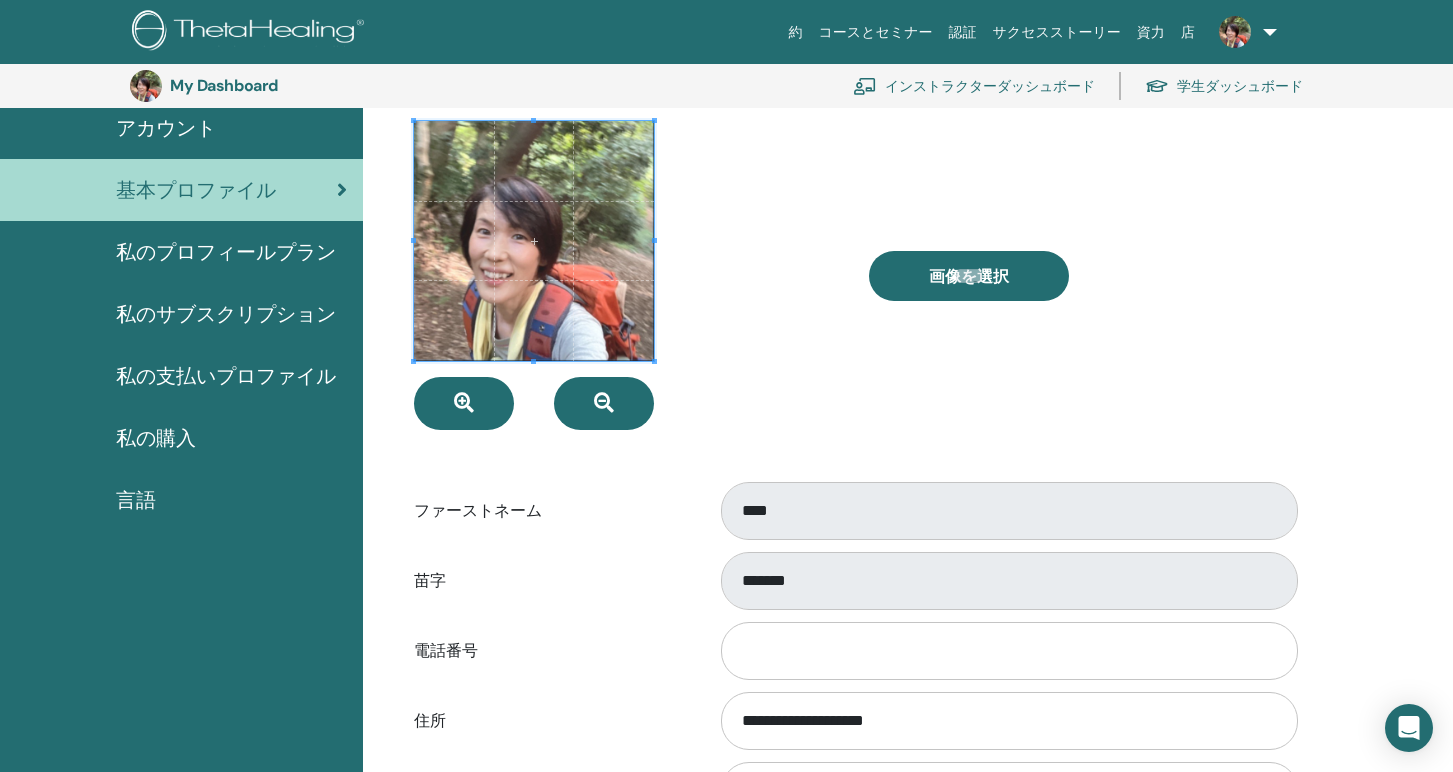 scroll, scrollTop: 154, scrollLeft: 0, axis: vertical 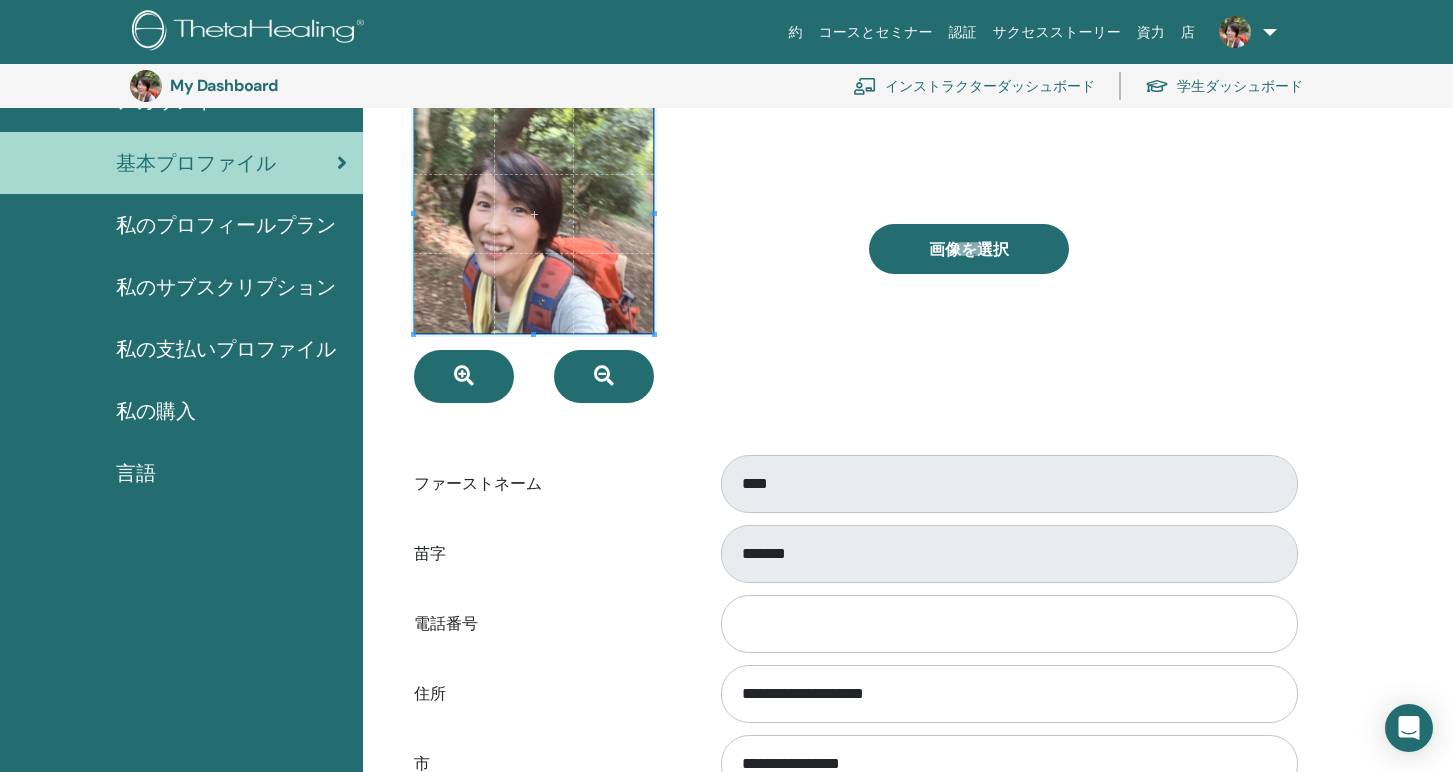 click on "苗字" at bounding box center (550, 554) 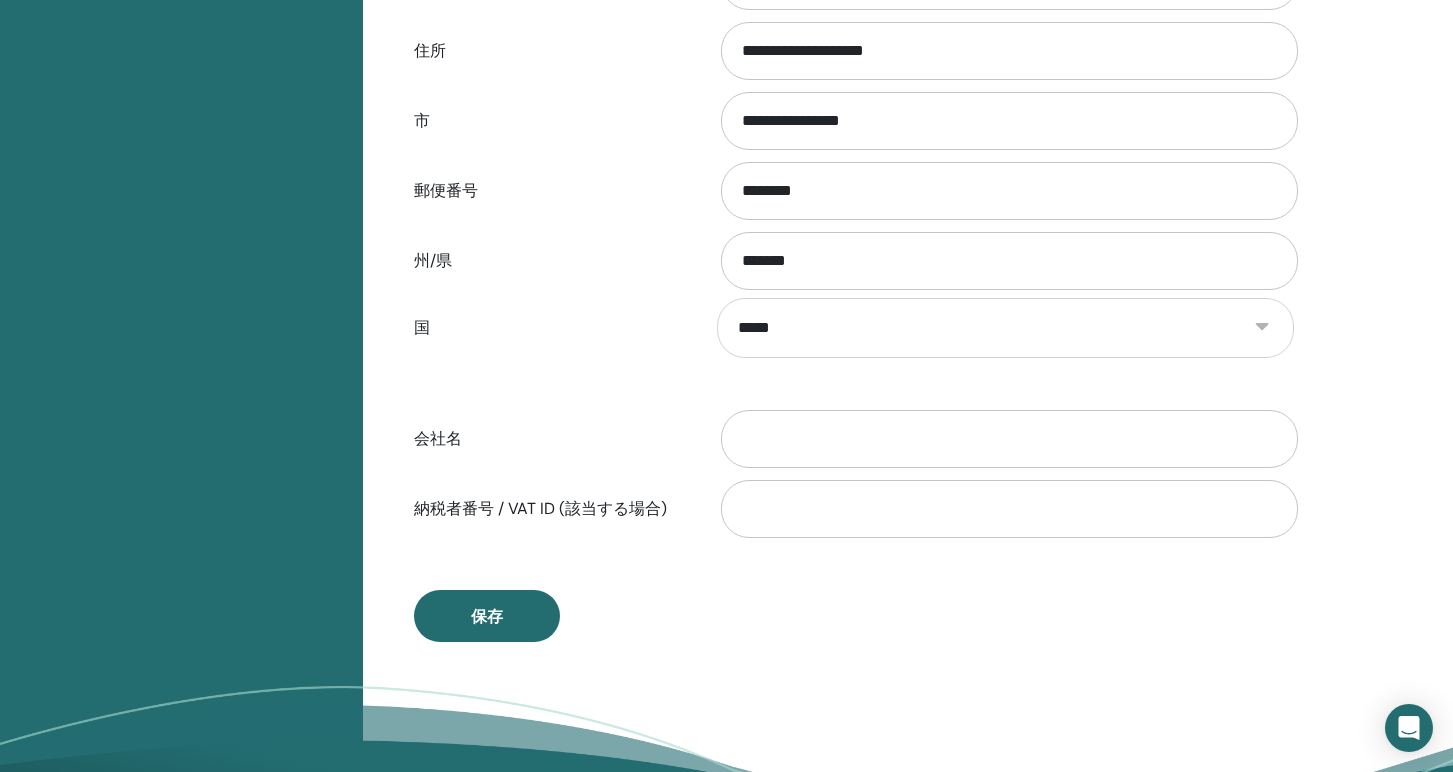 scroll, scrollTop: 801, scrollLeft: 0, axis: vertical 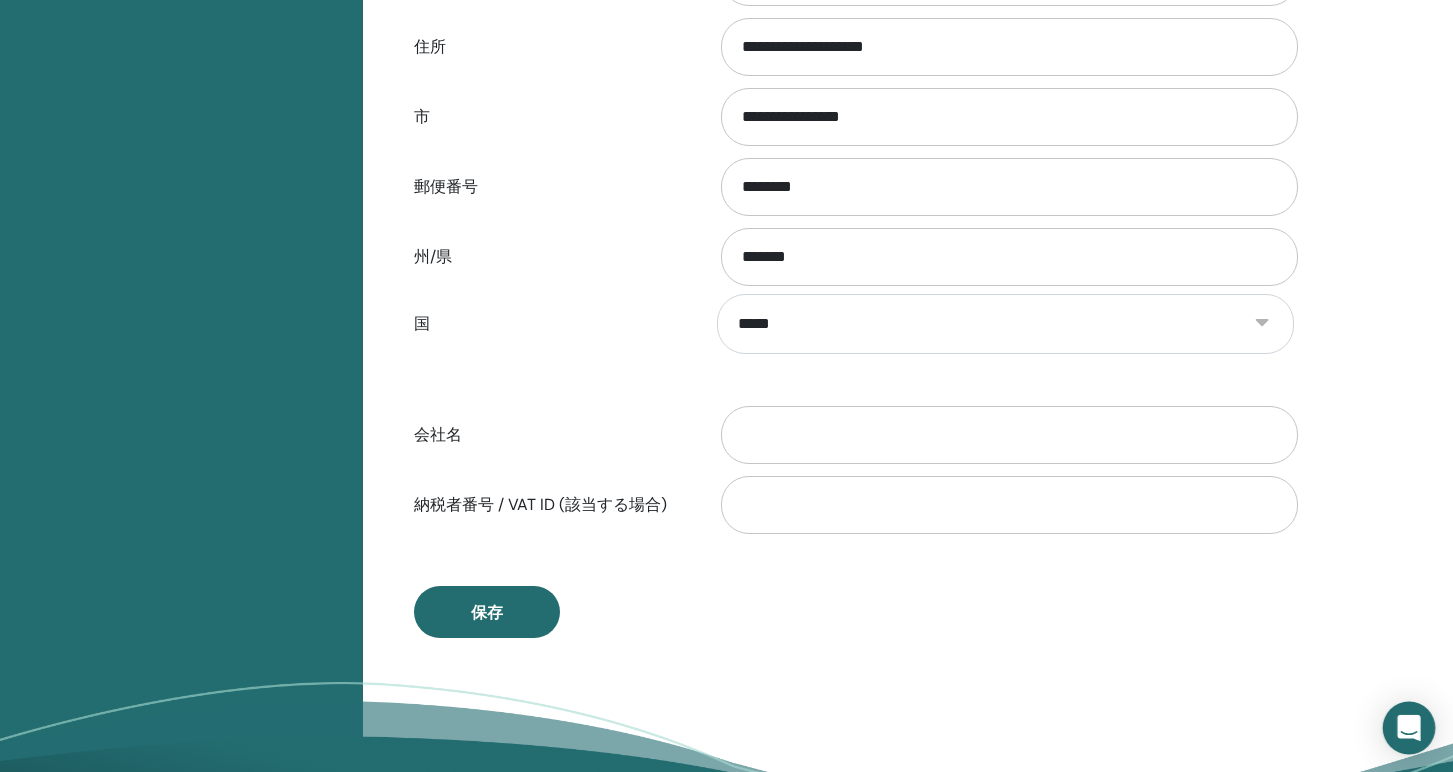 click 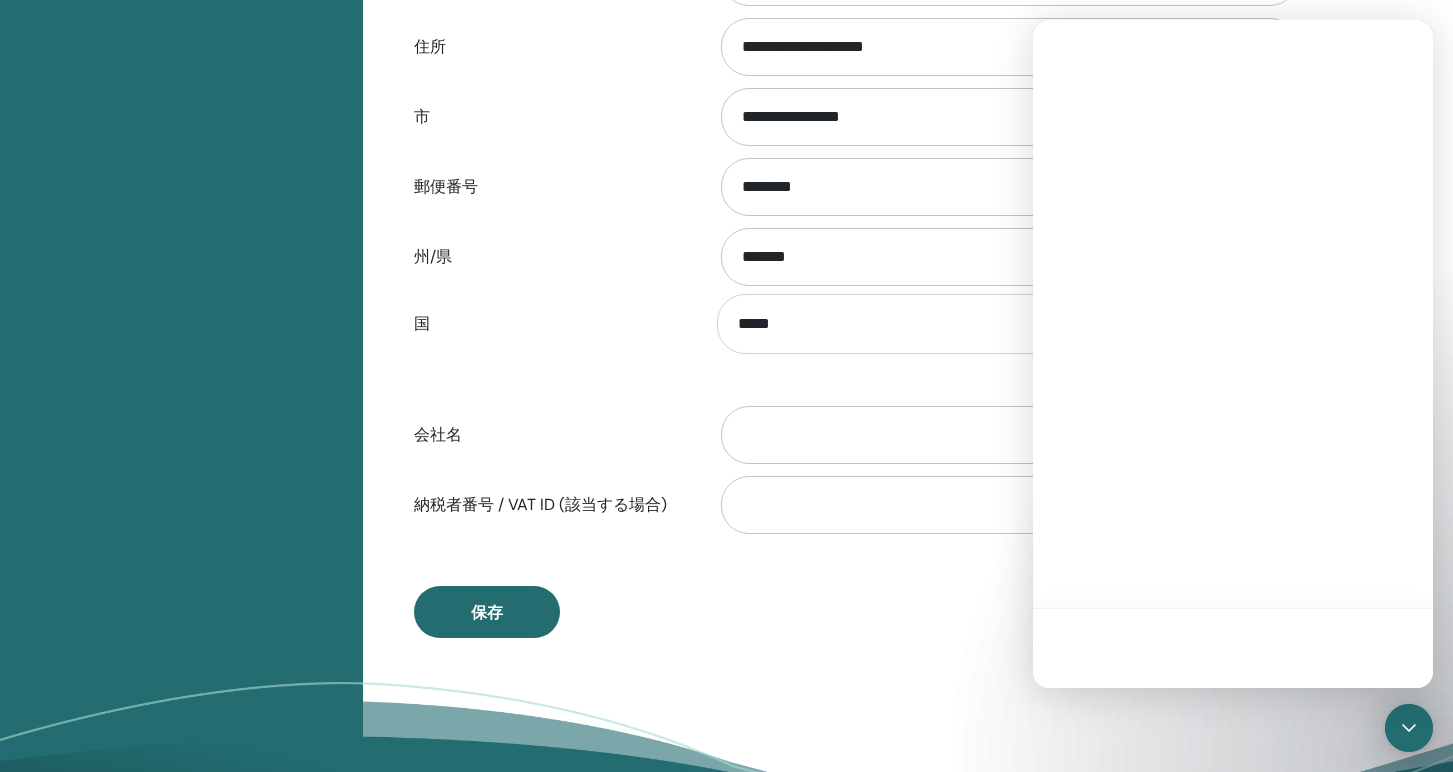 scroll, scrollTop: 0, scrollLeft: 0, axis: both 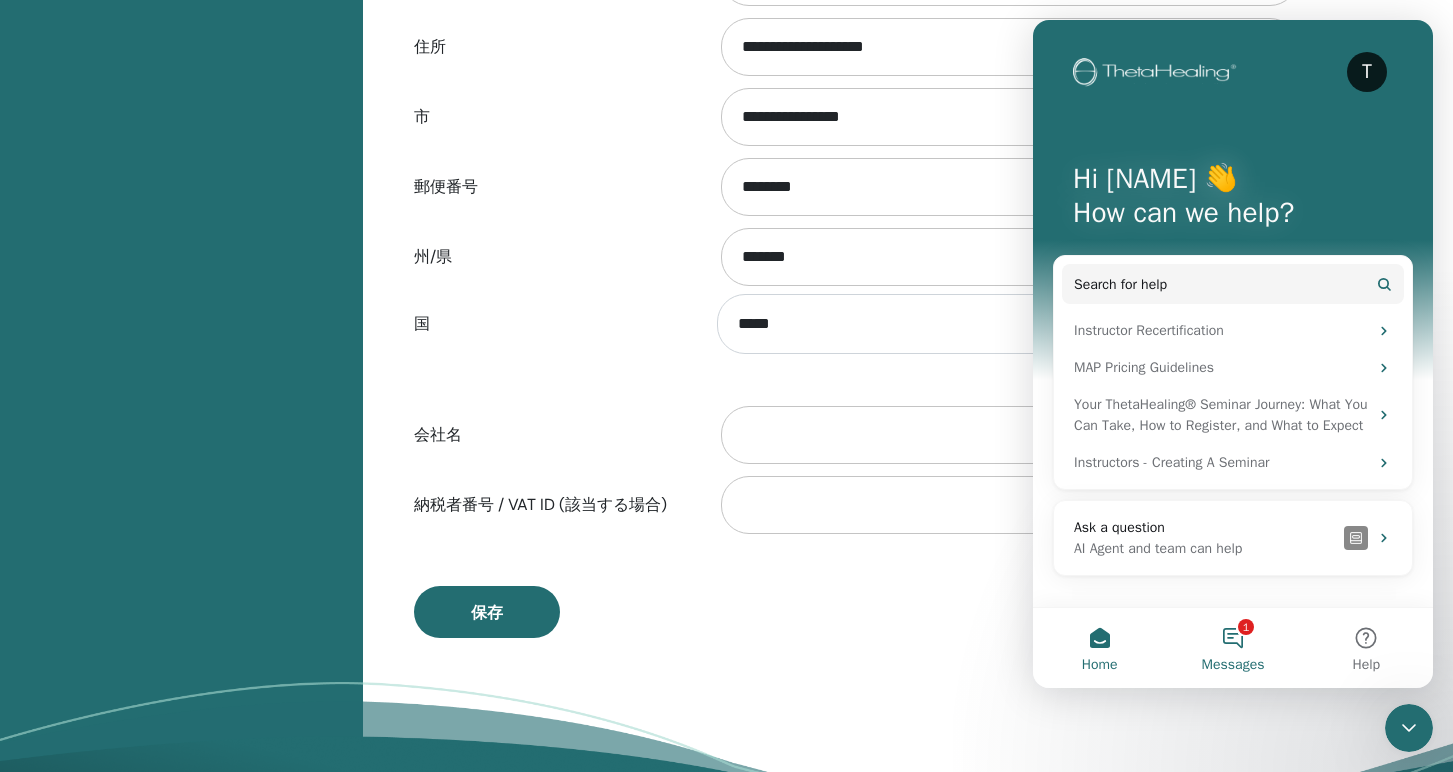 click on "1 Messages" at bounding box center (1232, 648) 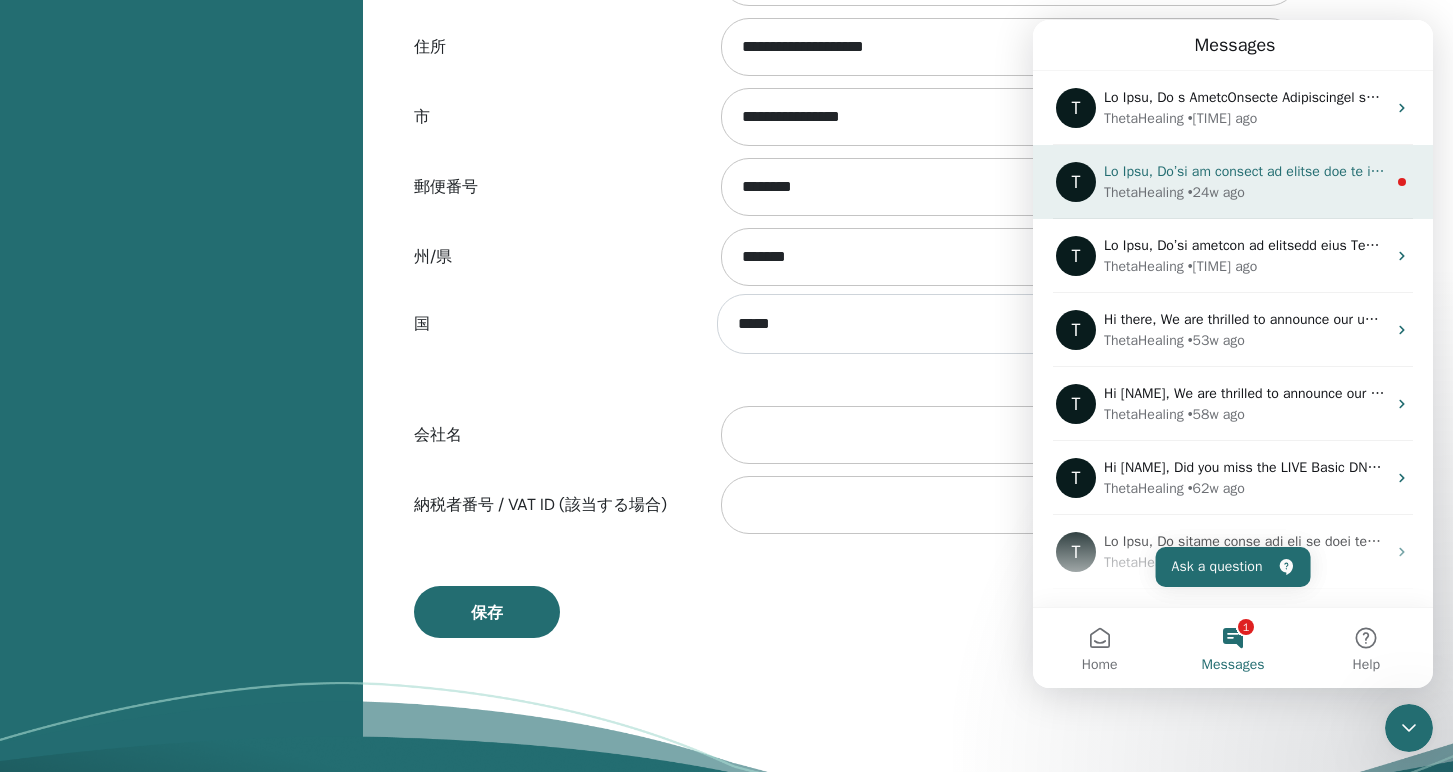 click on "•  [TIME] ago" at bounding box center (1216, 192) 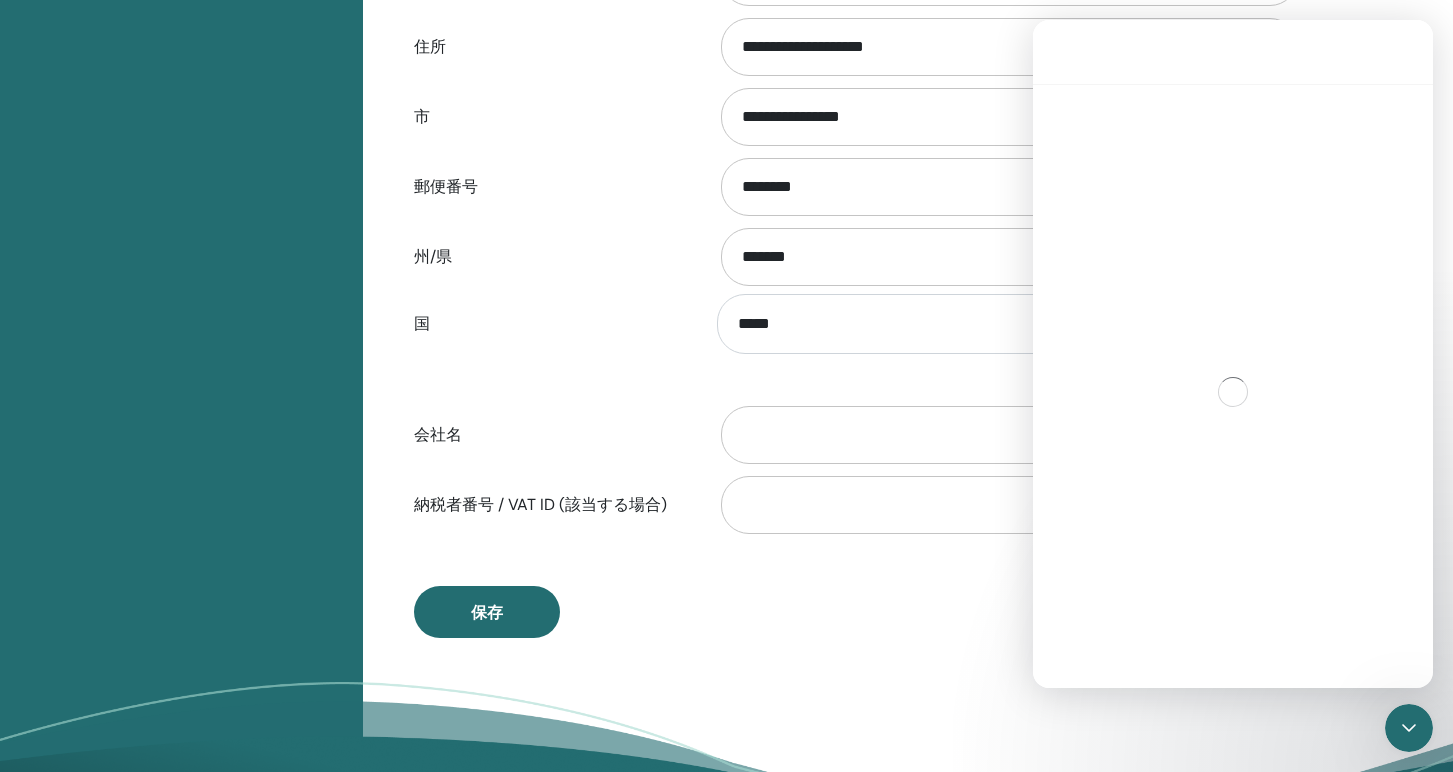 scroll, scrollTop: 645, scrollLeft: 0, axis: vertical 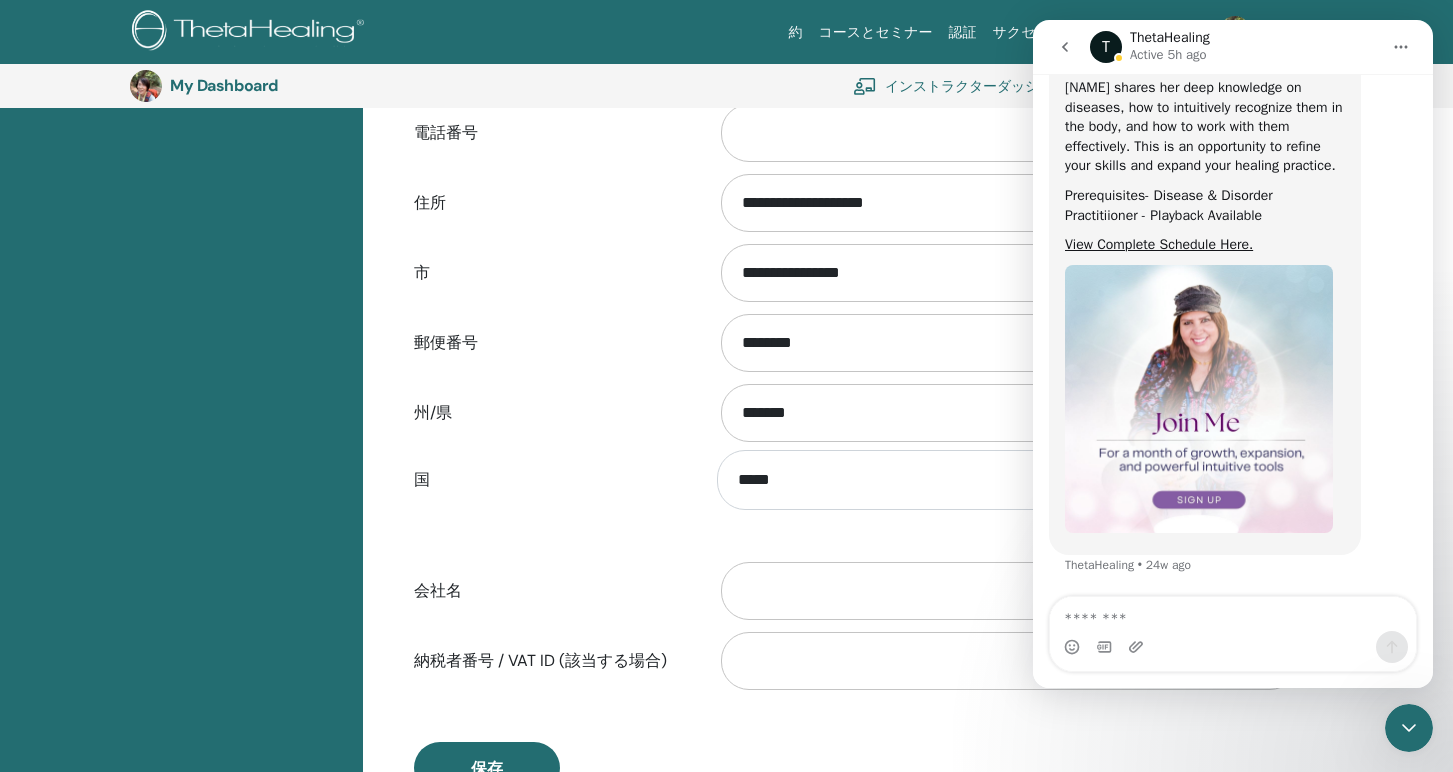 click on "画像を選択
ファーストネーム
[FIRST]
苗字
[LAST]
電話番号
[PHONE]
住所
[ADDRESS]
市
[CITY]
郵便番号
[POSTAL_CODE]
州/県
[STATE]
国
[COUNTRY]" at bounding box center (854, 198) 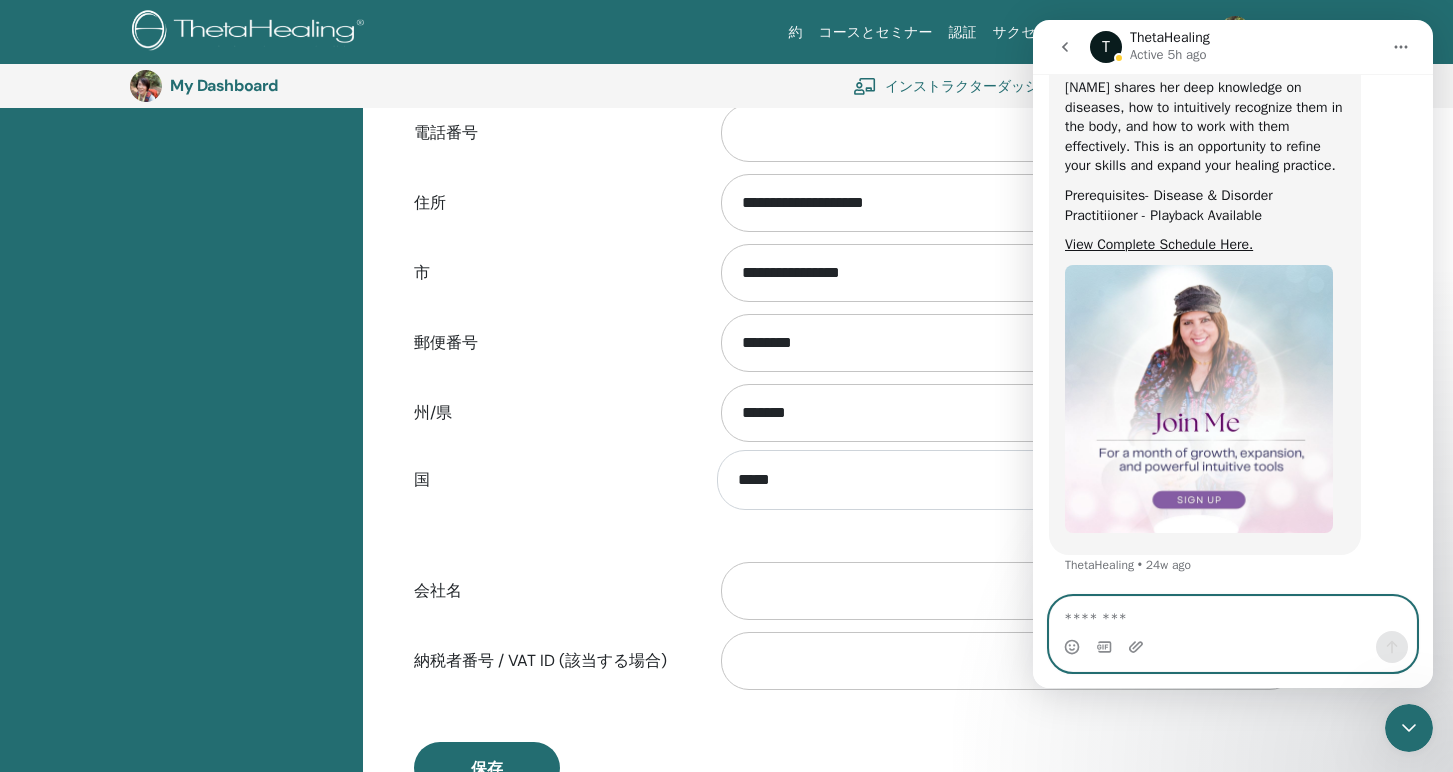 click at bounding box center [1233, 614] 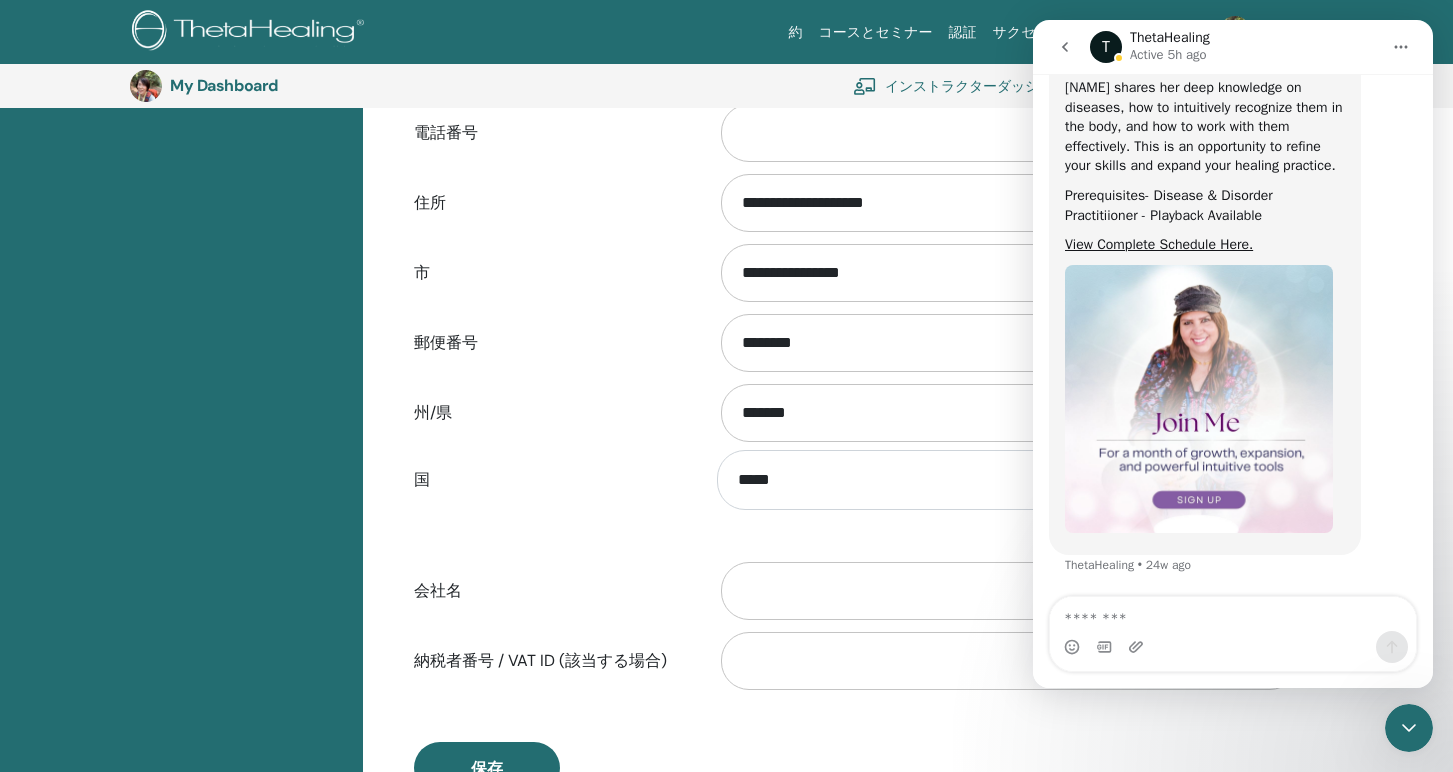 click on "T ThetaHealing Active 5h ago" at bounding box center (1235, 47) 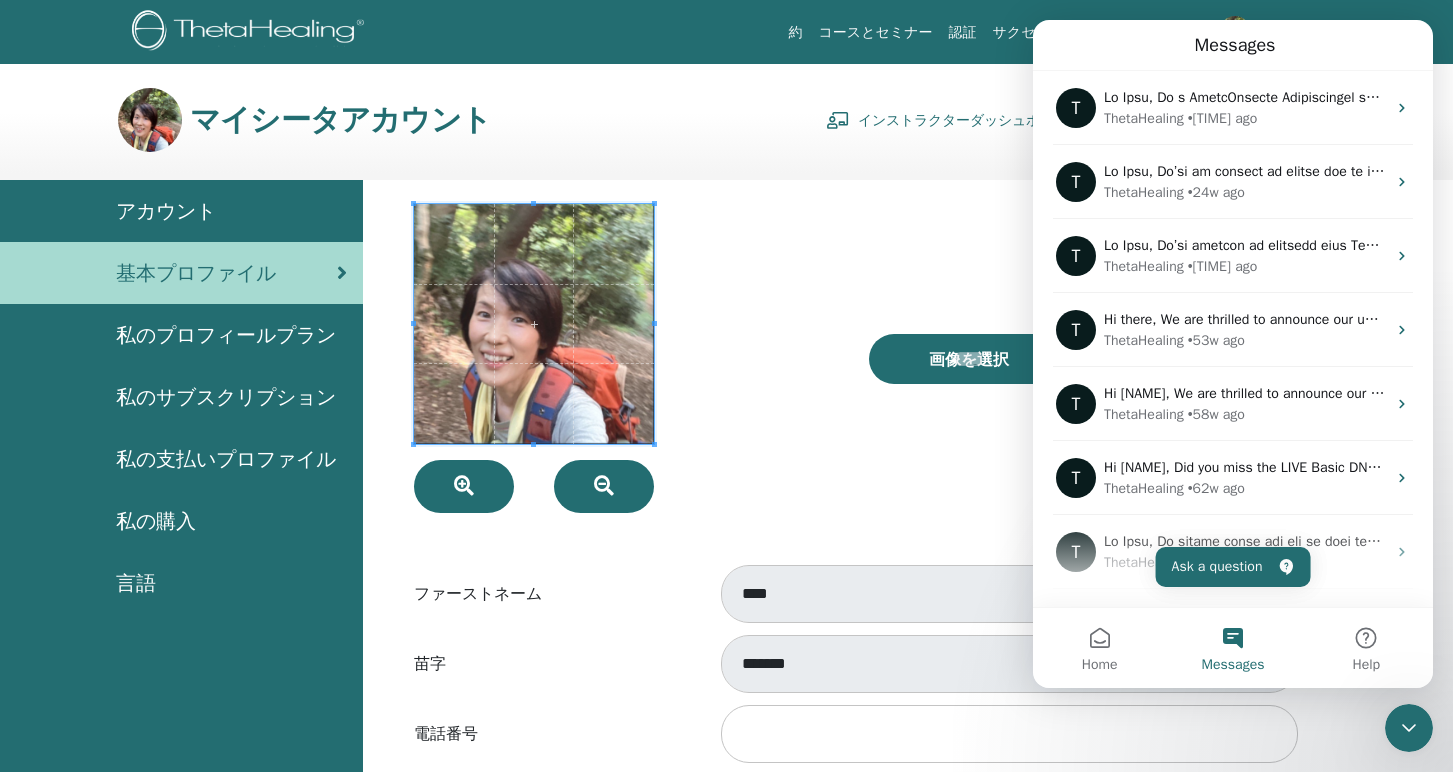 scroll, scrollTop: 0, scrollLeft: 0, axis: both 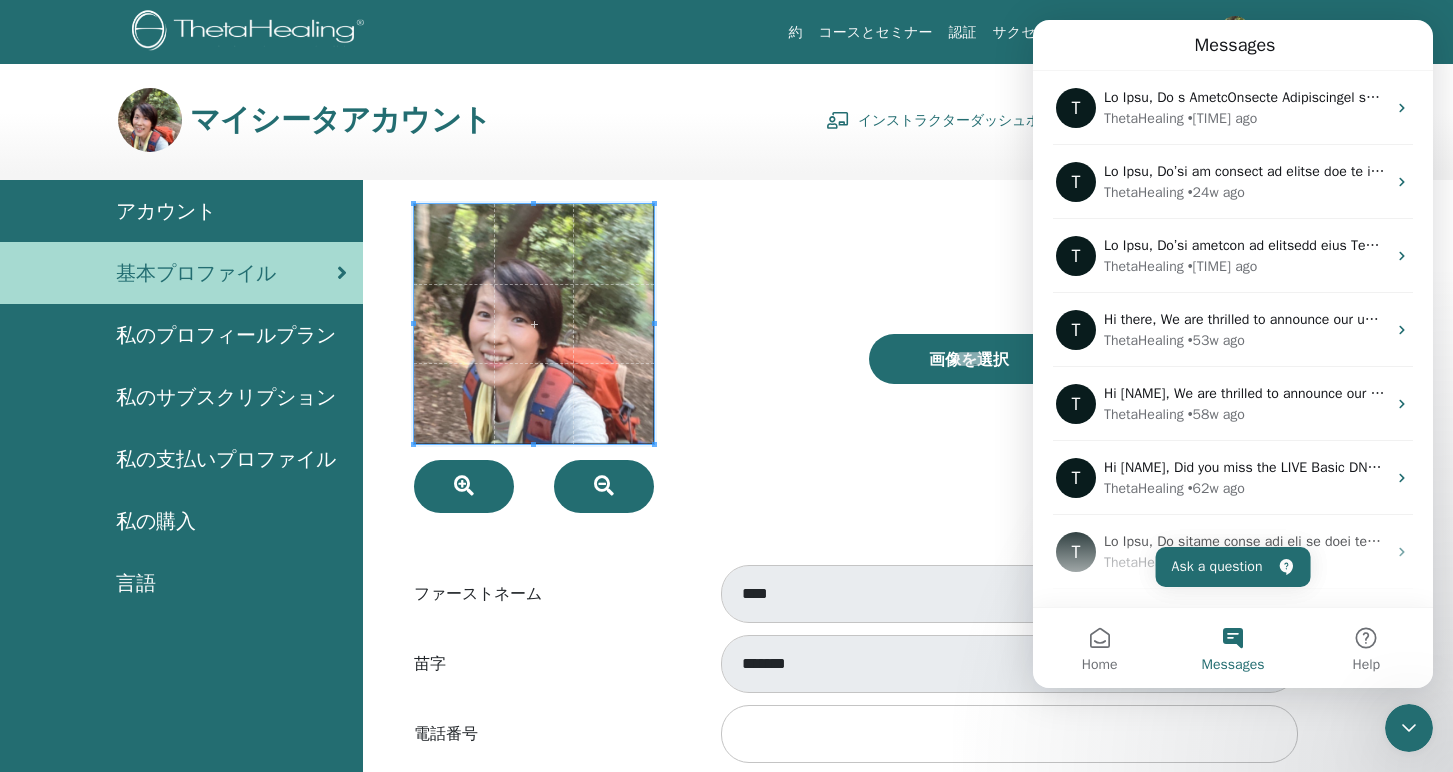 click at bounding box center (626, 358) 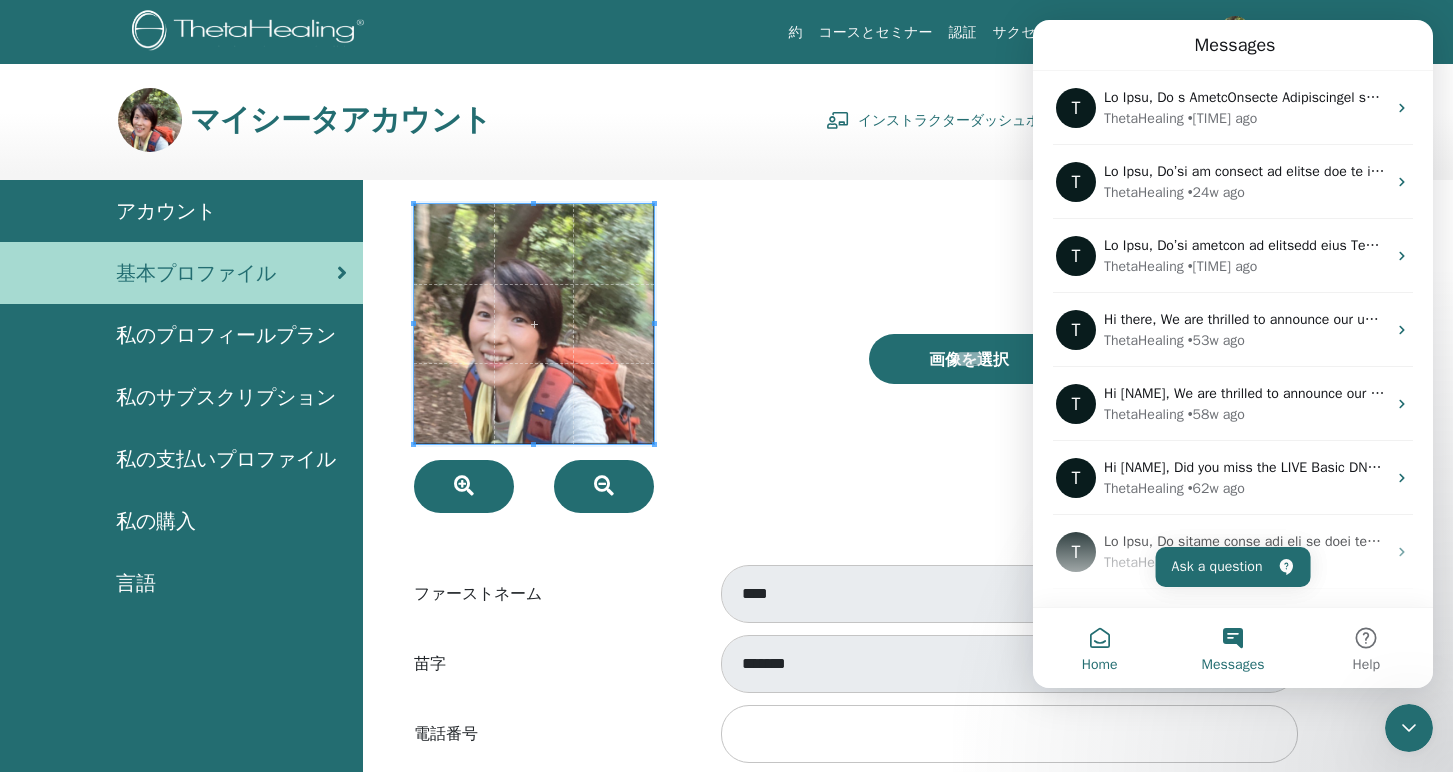 click on "Home" at bounding box center [1099, 648] 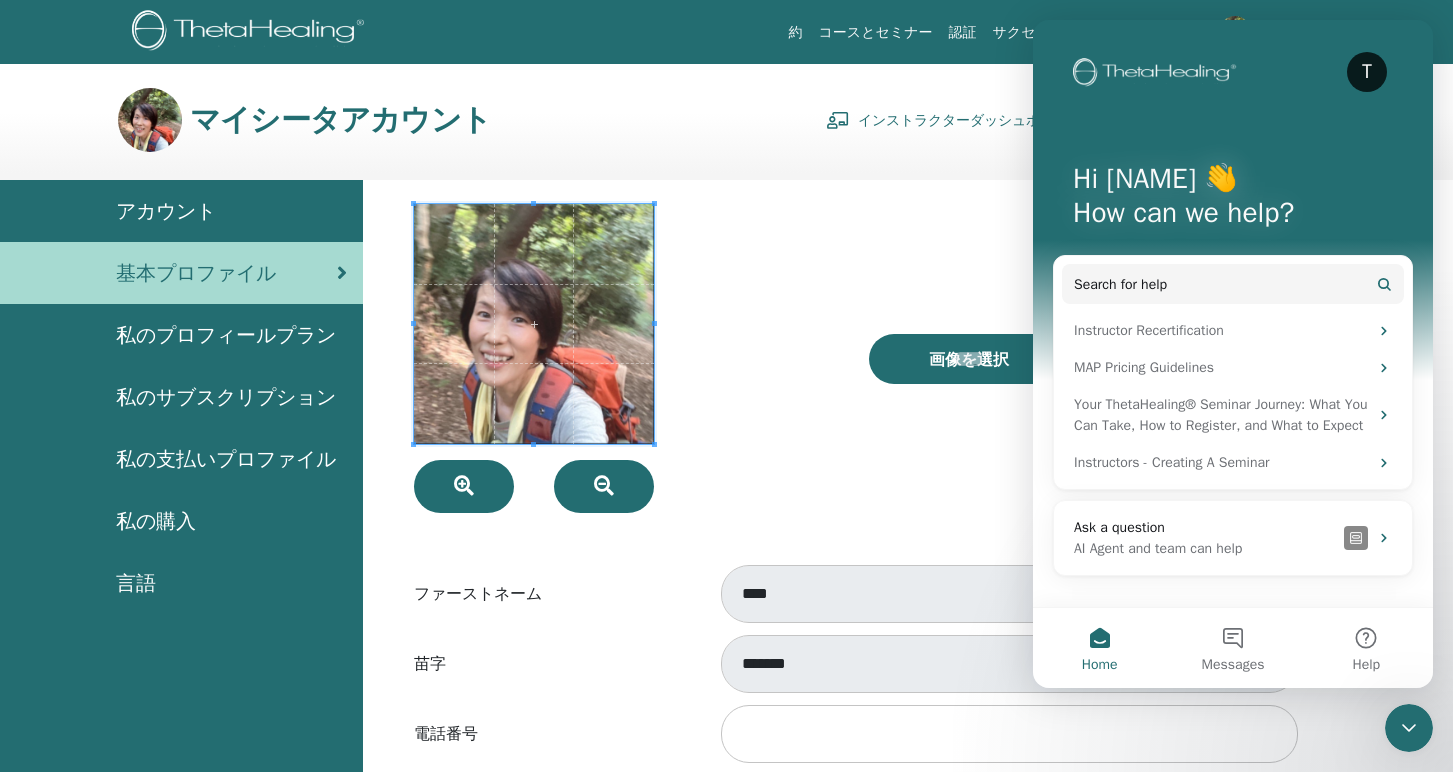 click at bounding box center (626, 358) 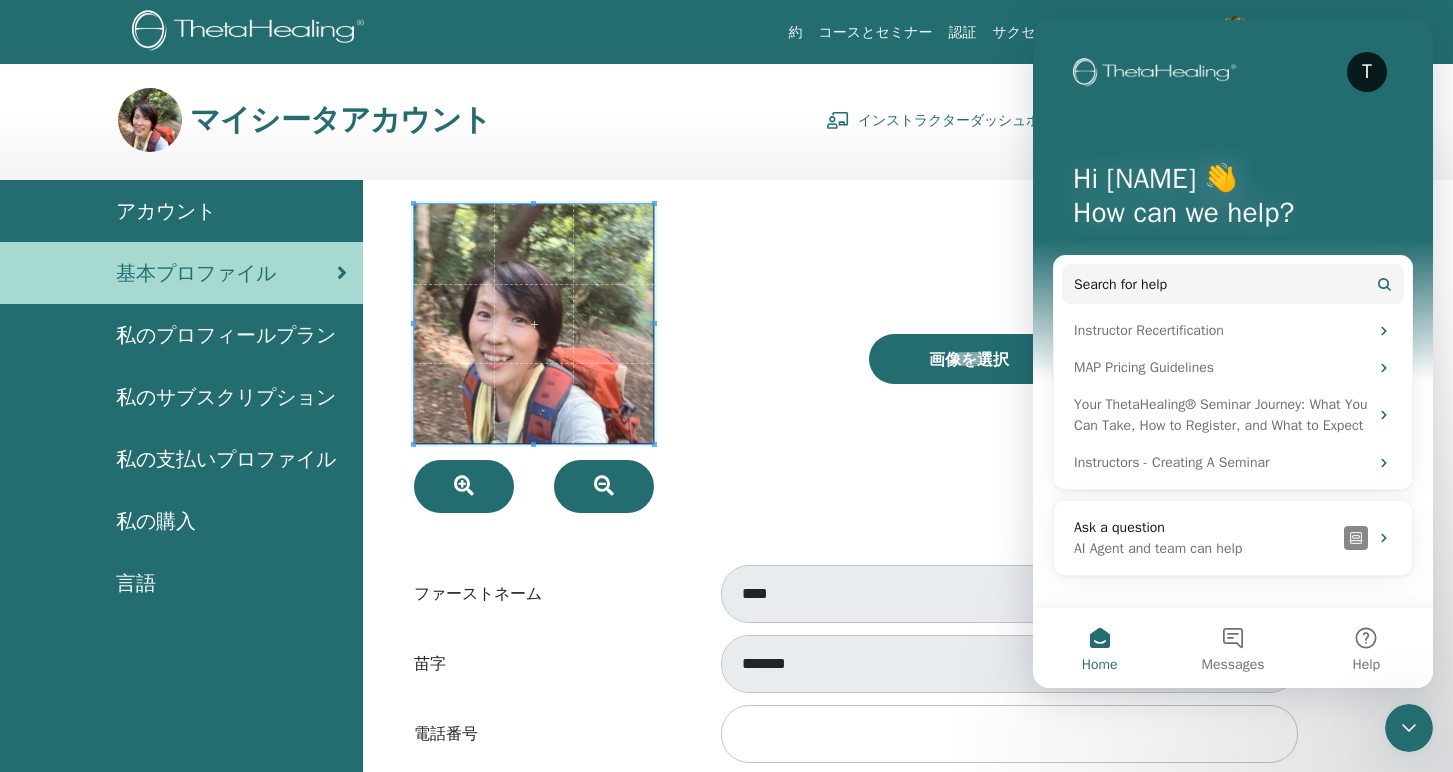 drag, startPoint x: 1121, startPoint y: 39, endPoint x: 1114, endPoint y: 67, distance: 28.86174 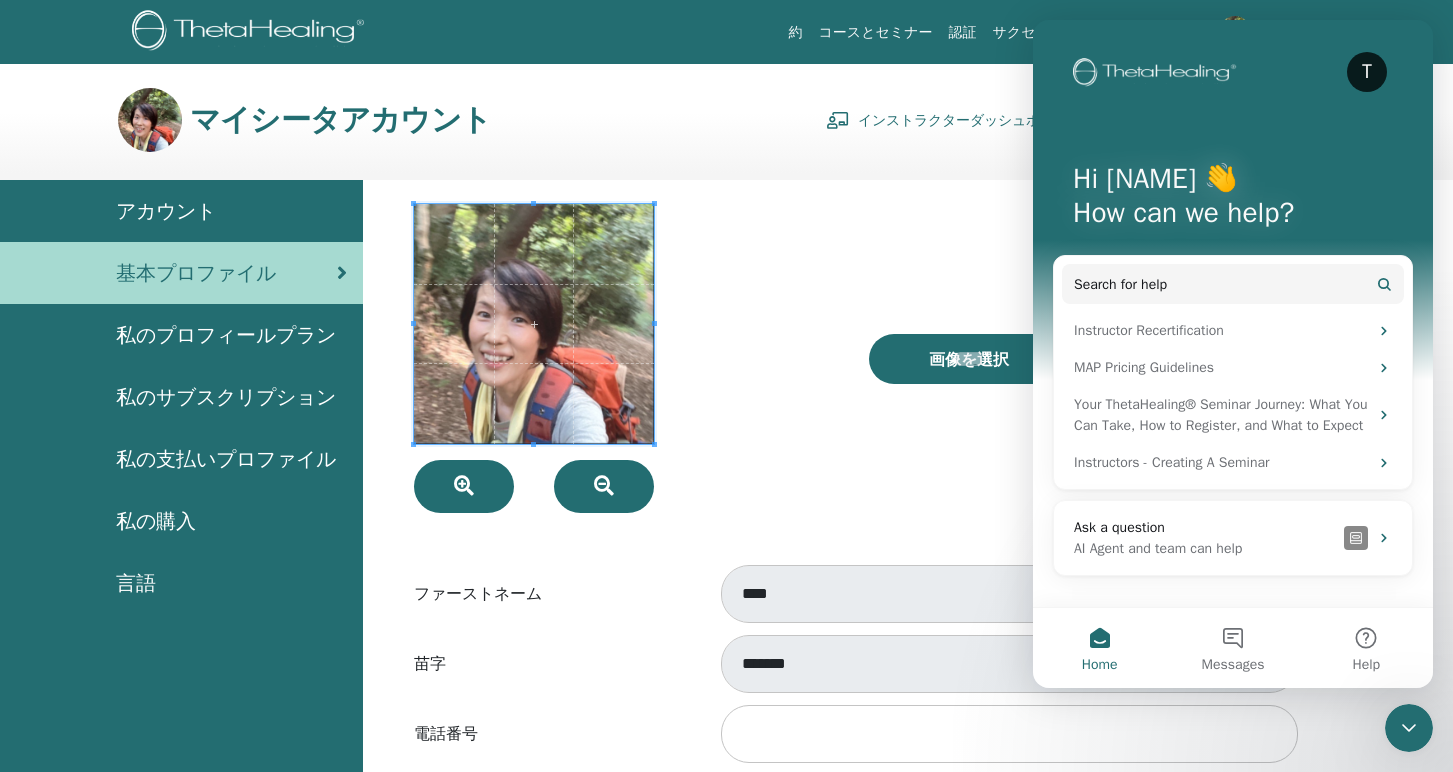 click on "T Hi [NAME] 👋 How can we help?" at bounding box center (1233, 200) 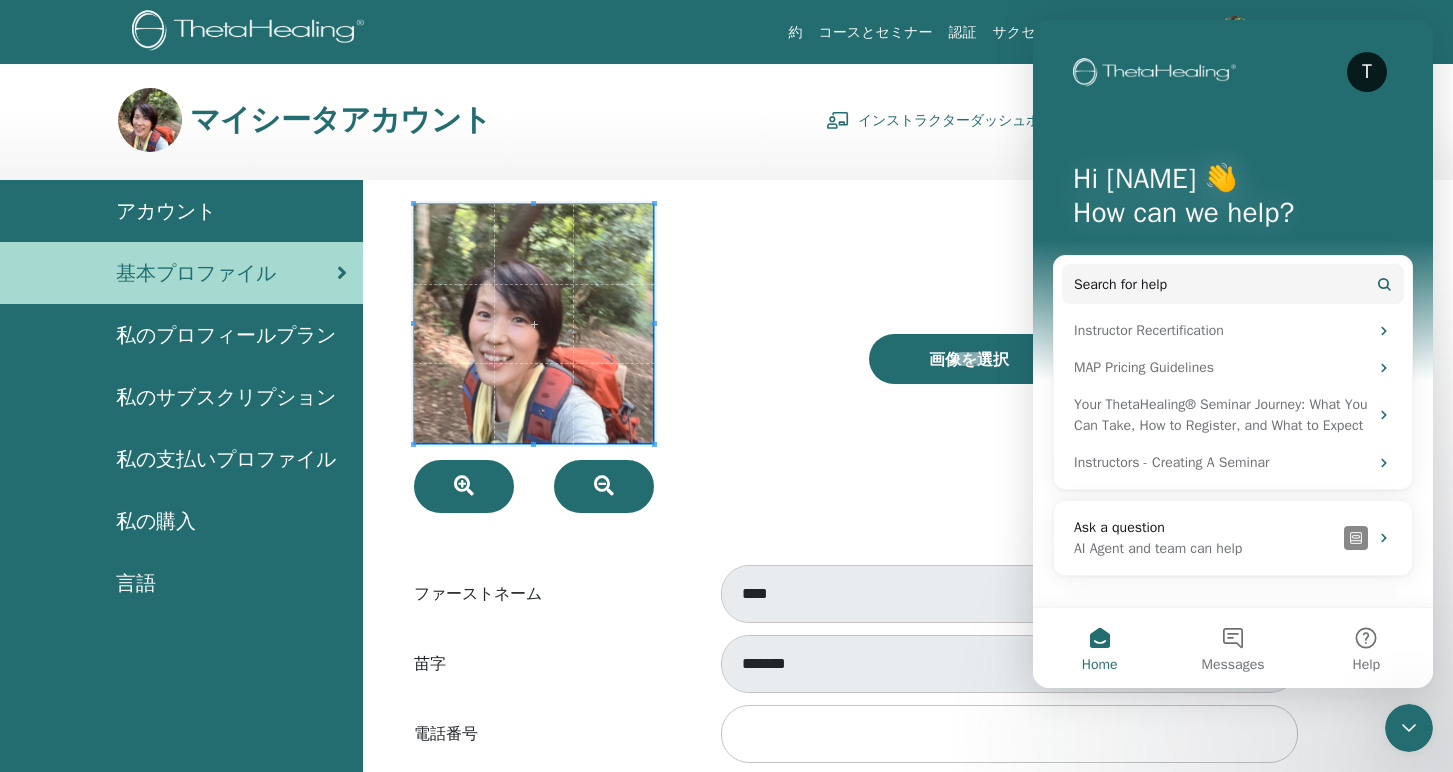 click on "ファーストネーム" at bounding box center (550, 594) 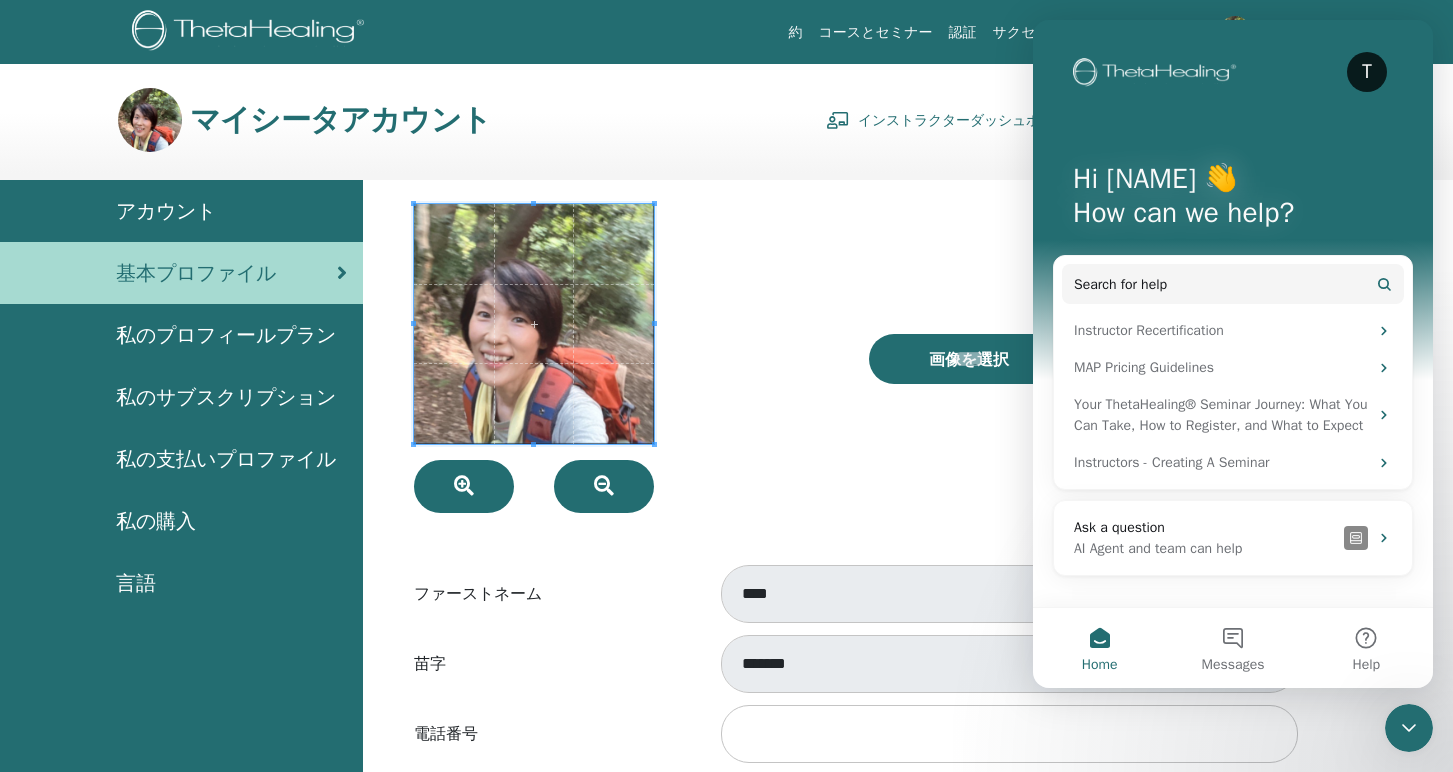 click on "苗字" at bounding box center [550, 664] 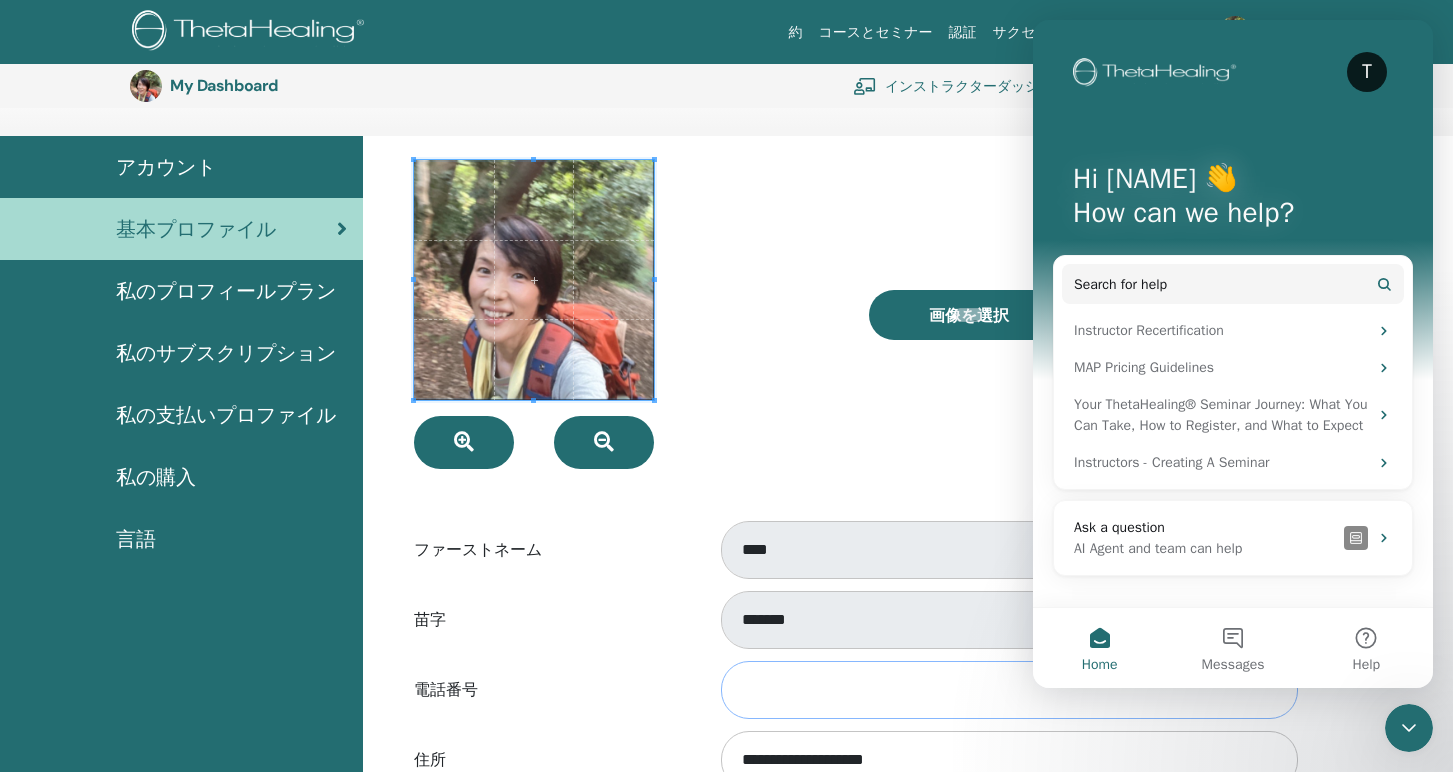 scroll, scrollTop: 56, scrollLeft: 0, axis: vertical 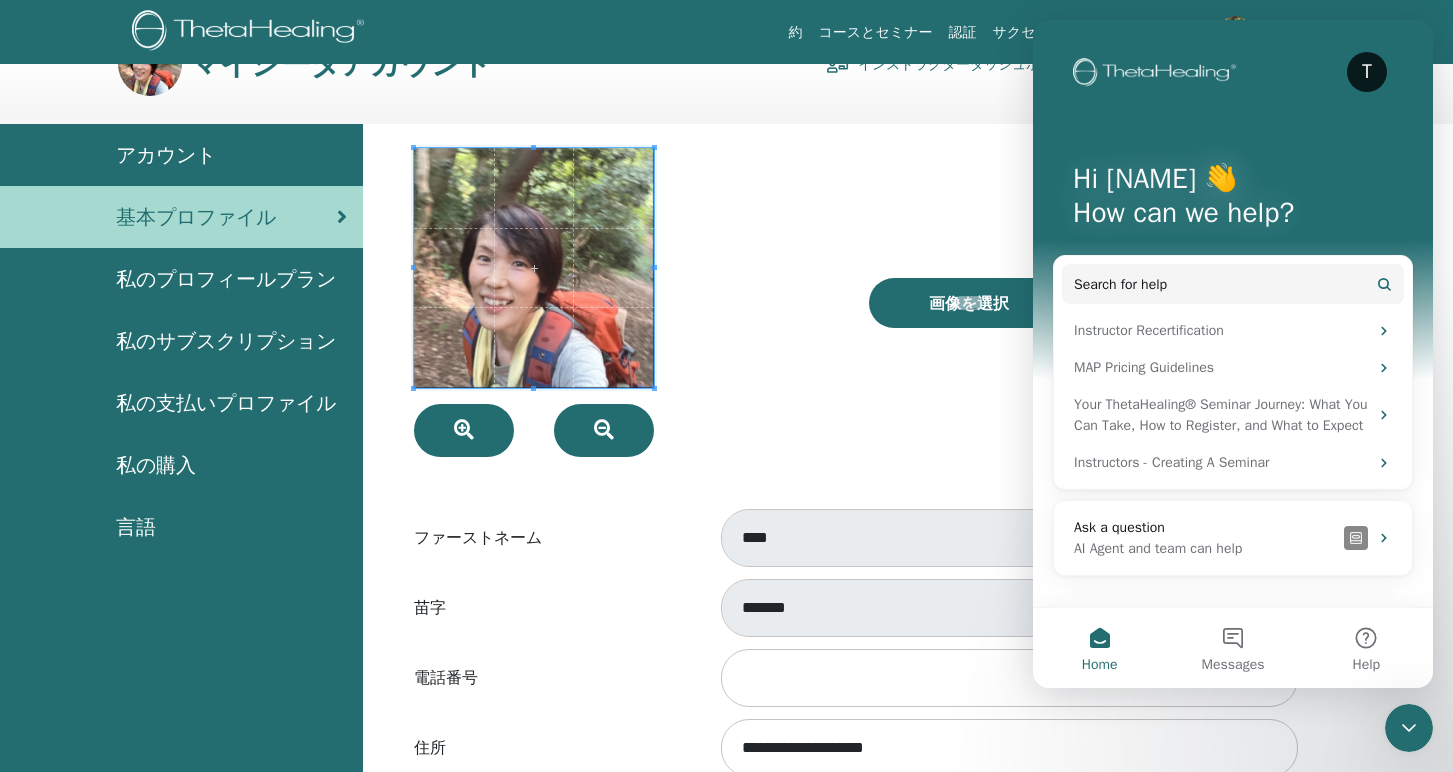 click on "基本プロファイル" at bounding box center [181, 217] 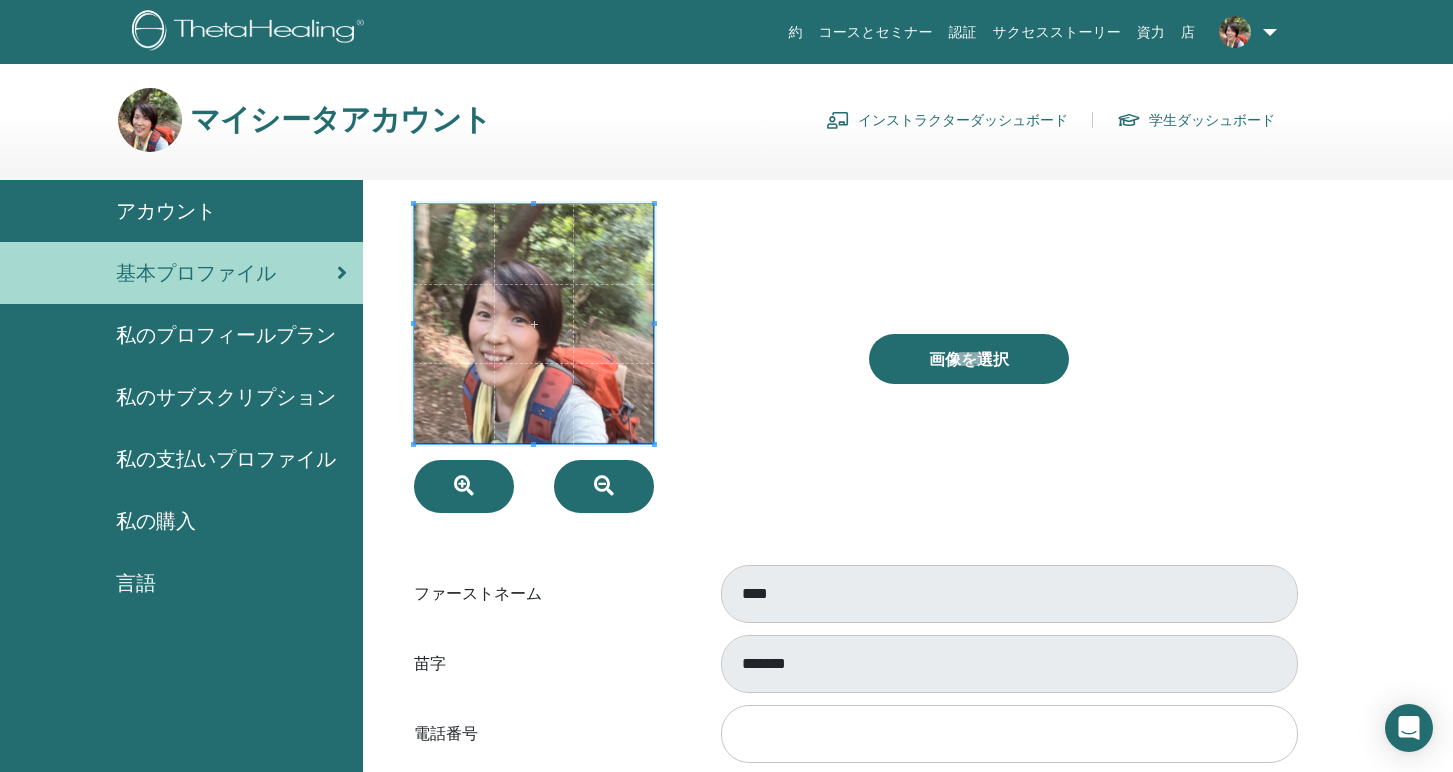scroll, scrollTop: 0, scrollLeft: 0, axis: both 